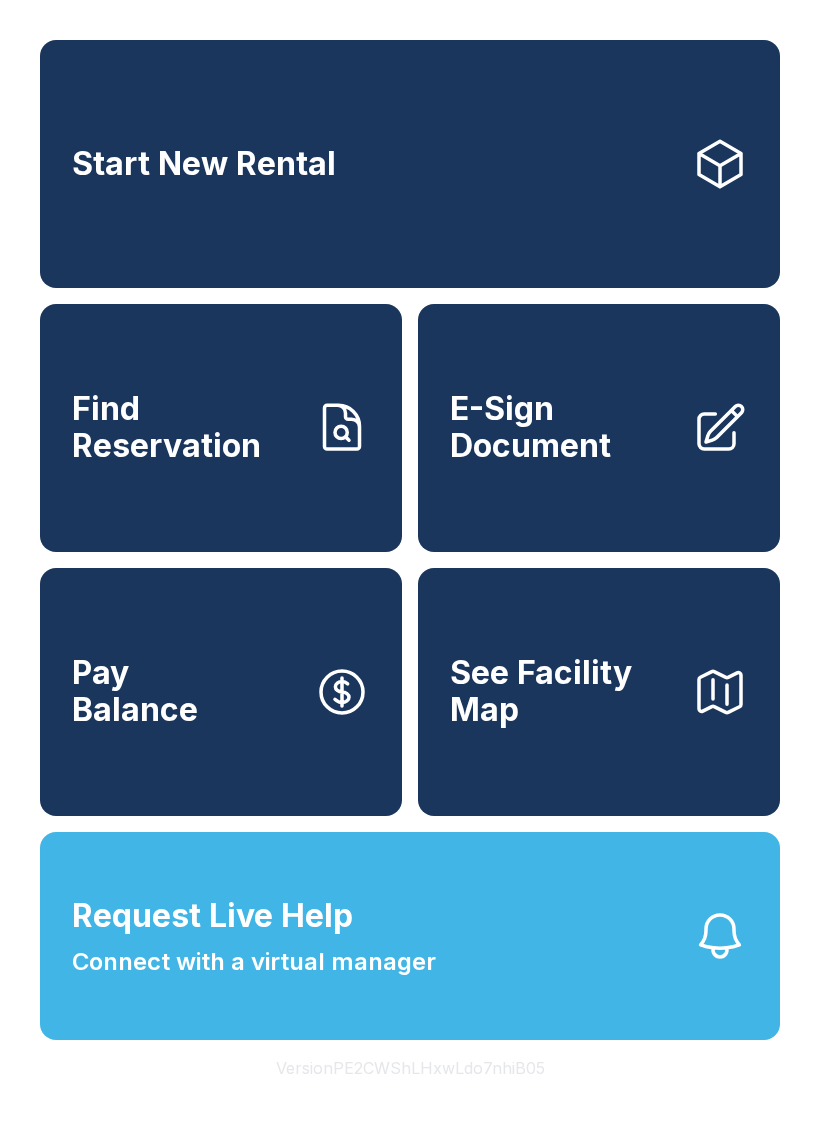 scroll, scrollTop: 0, scrollLeft: 0, axis: both 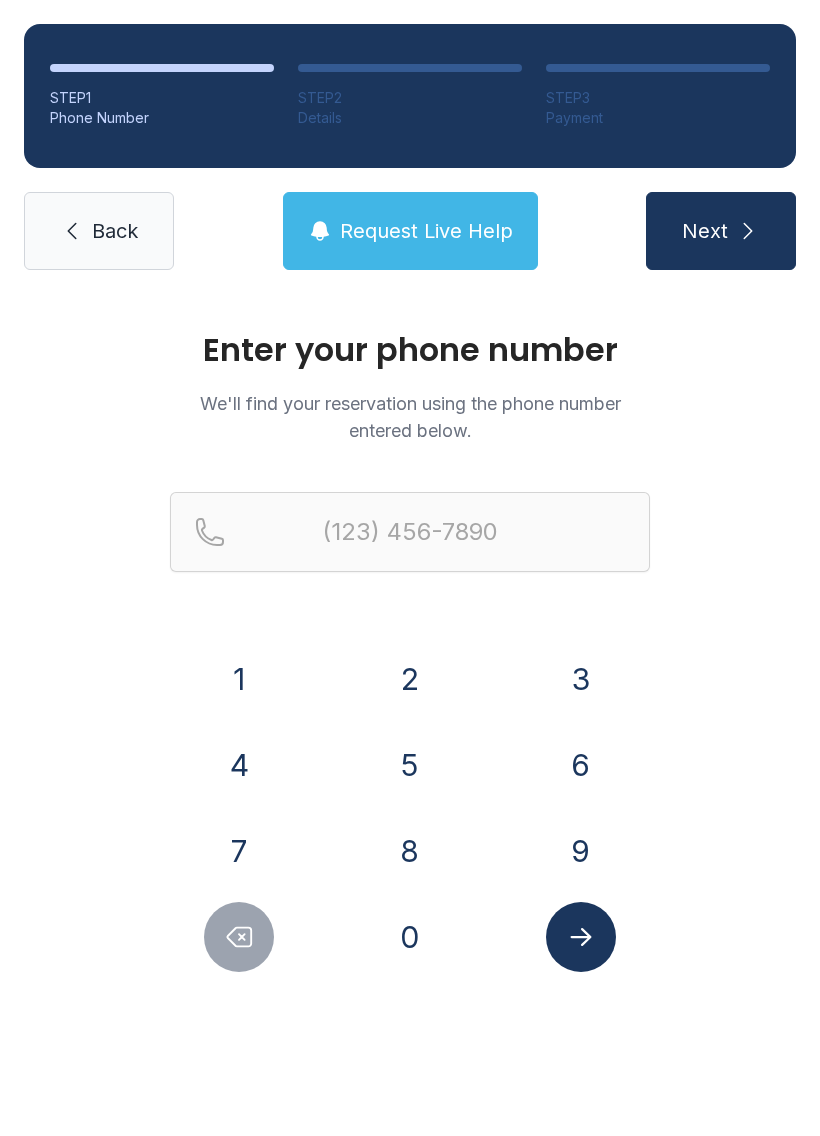 click 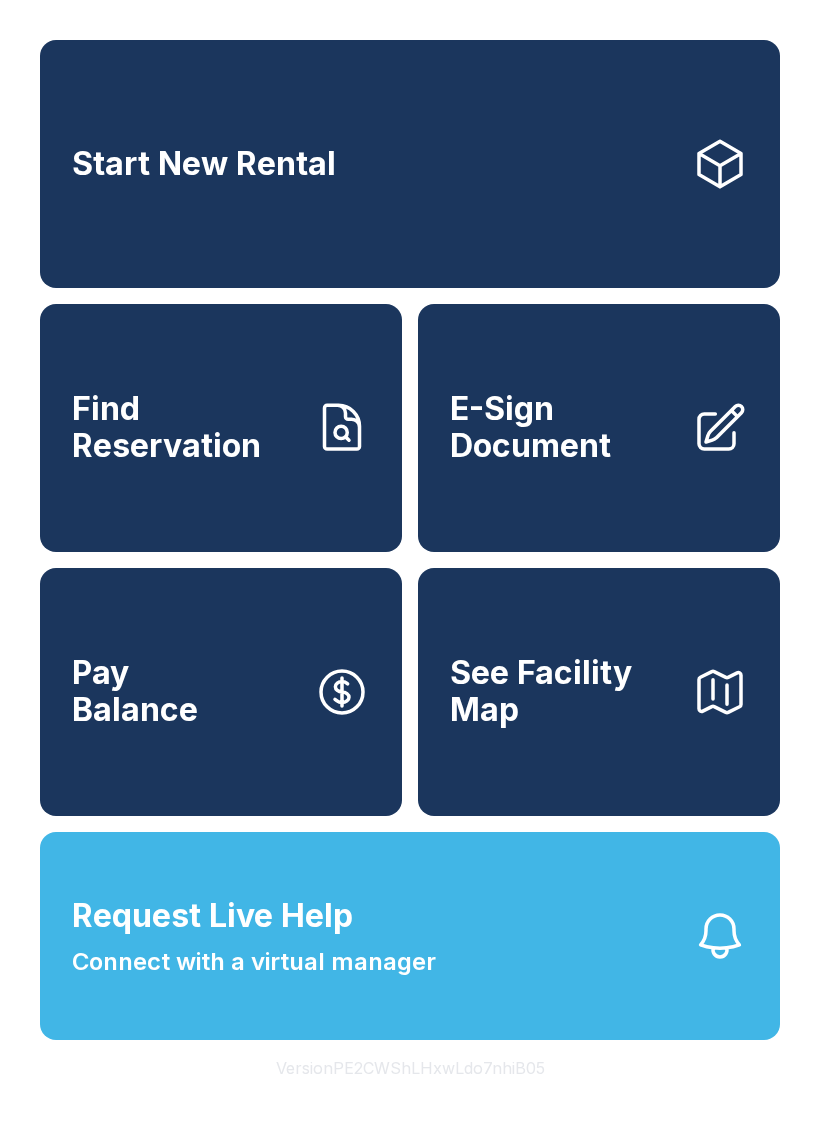 click on "Find Reservation" at bounding box center (185, 427) 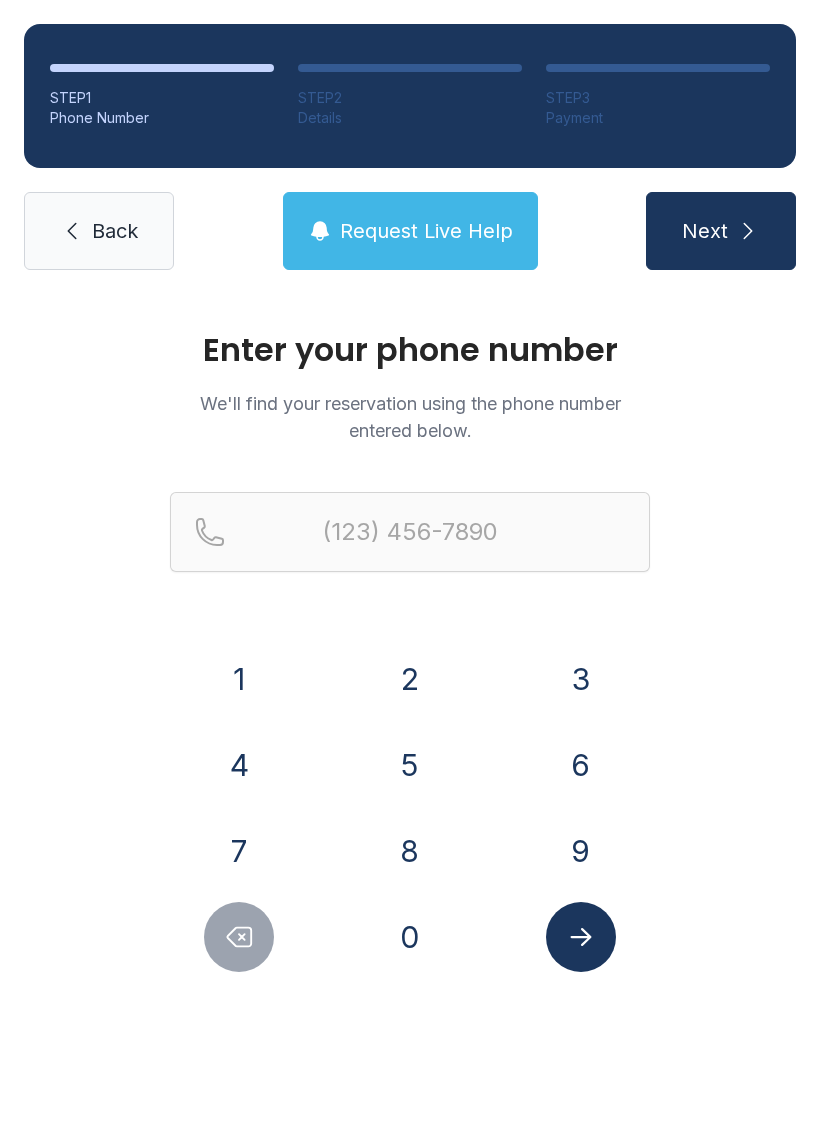click on "4" at bounding box center [239, 765] 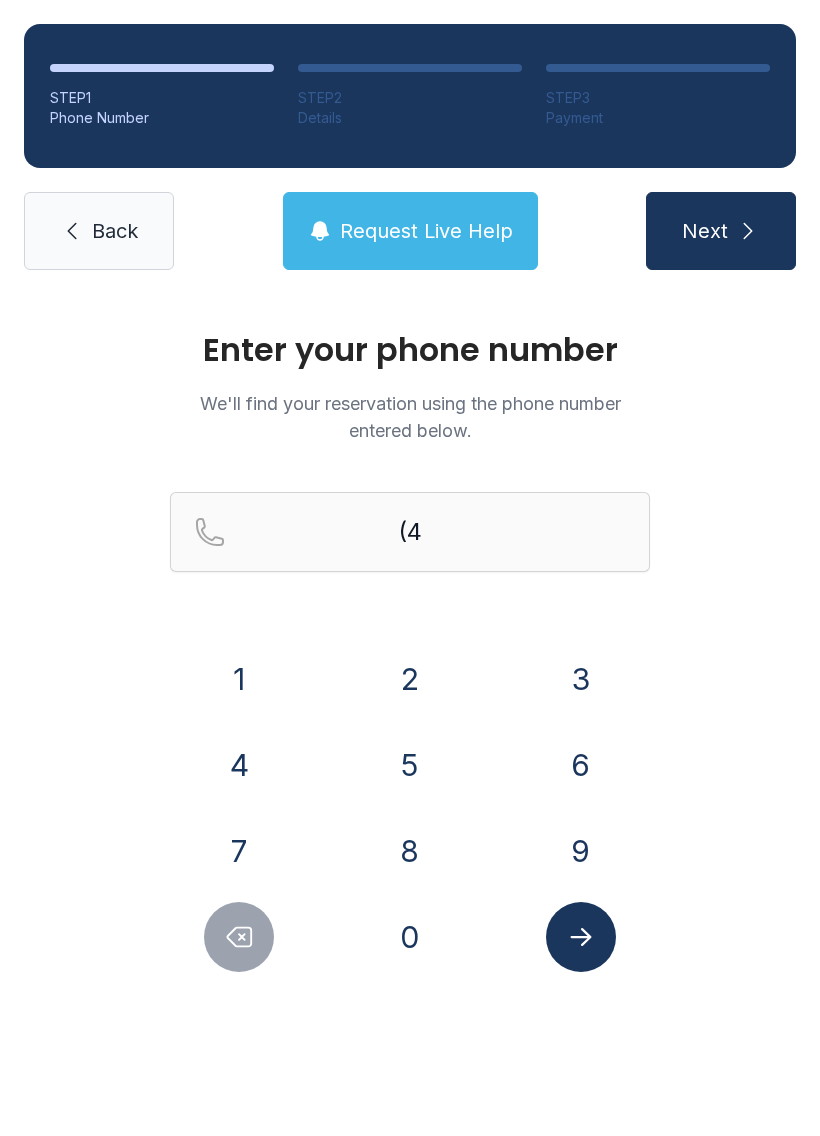 click on "6" at bounding box center [581, 765] 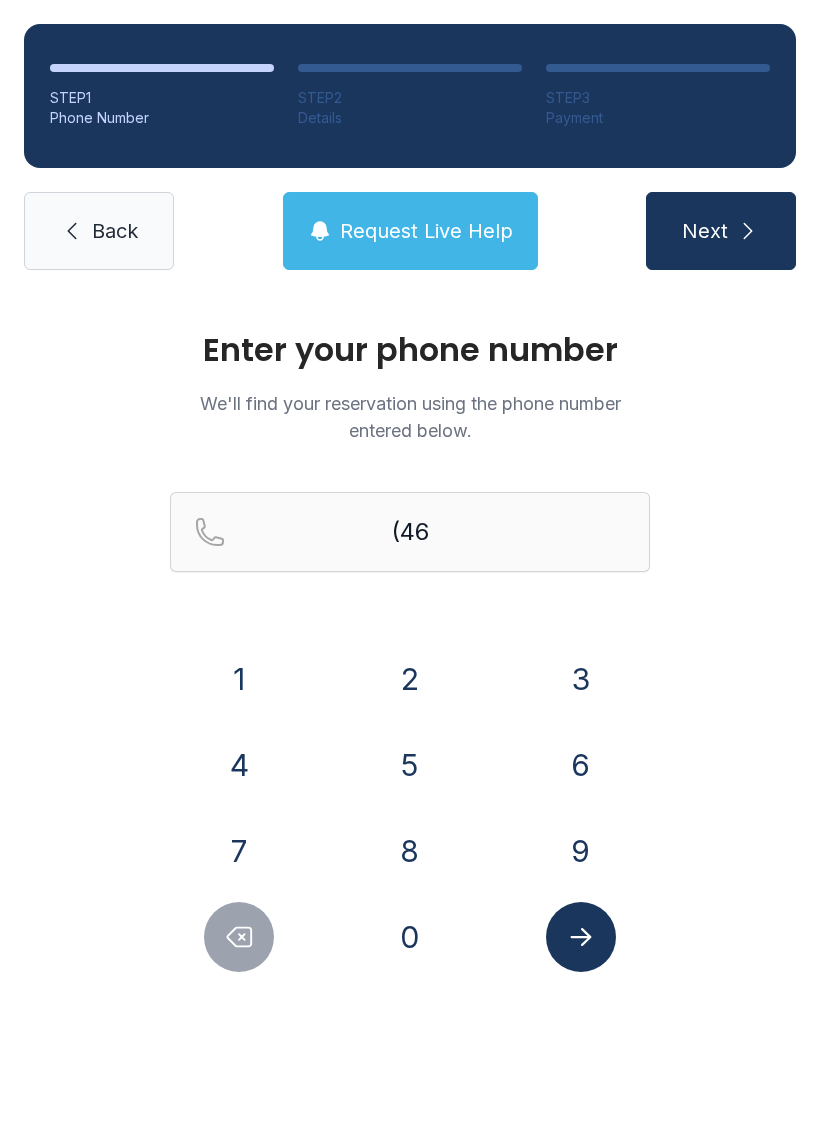 click on "9" at bounding box center (581, 851) 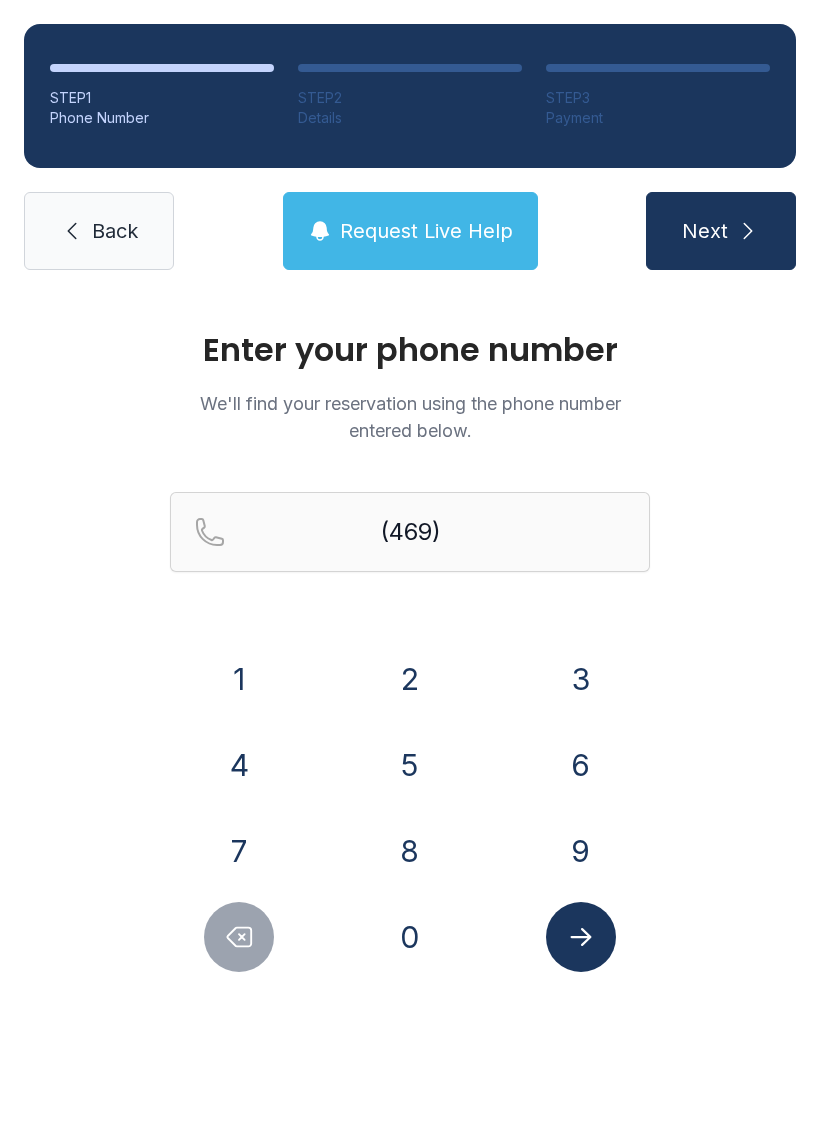 click on "4" at bounding box center (239, 765) 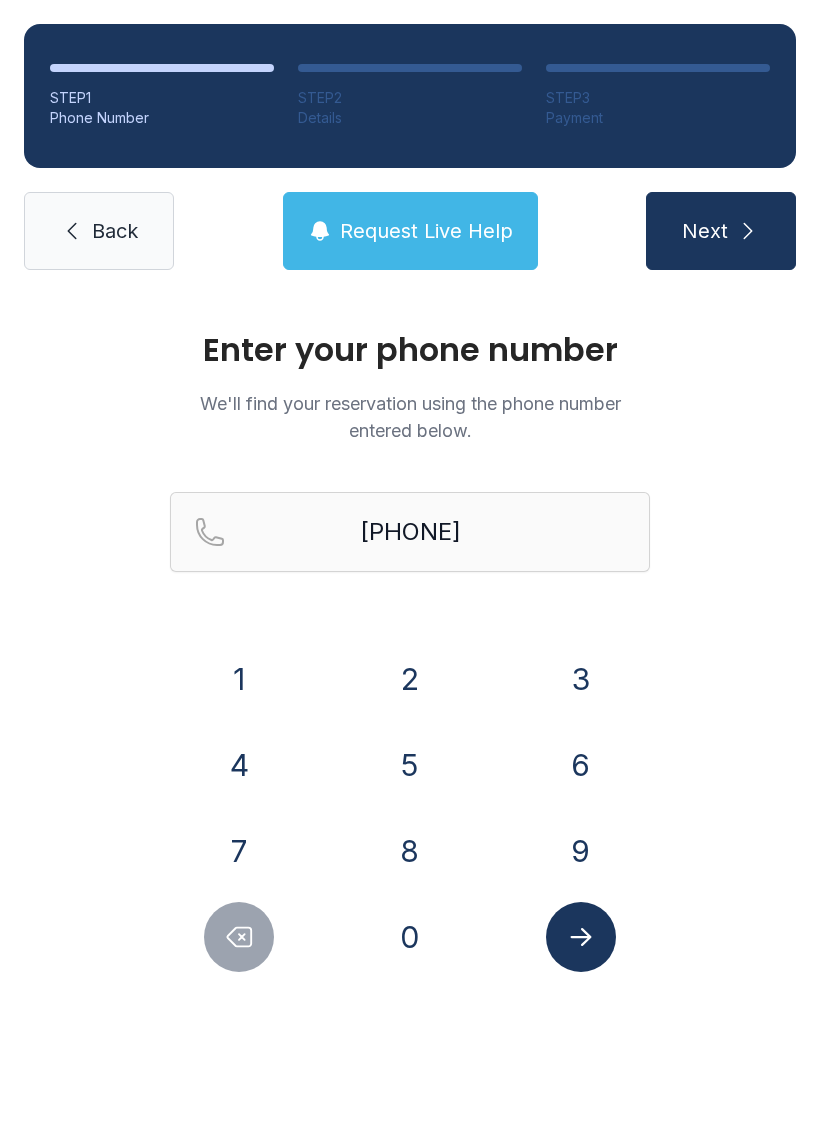 click on "9" at bounding box center (581, 851) 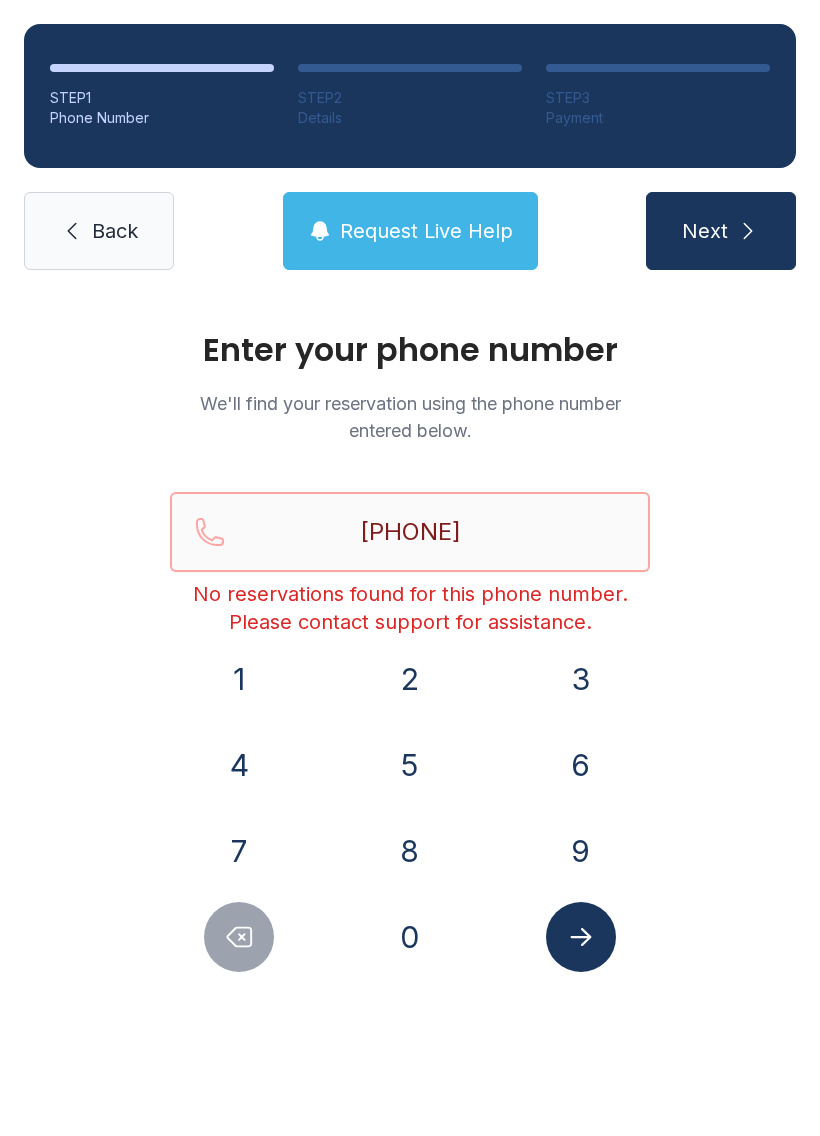 click on "[PHONE]" at bounding box center [410, 532] 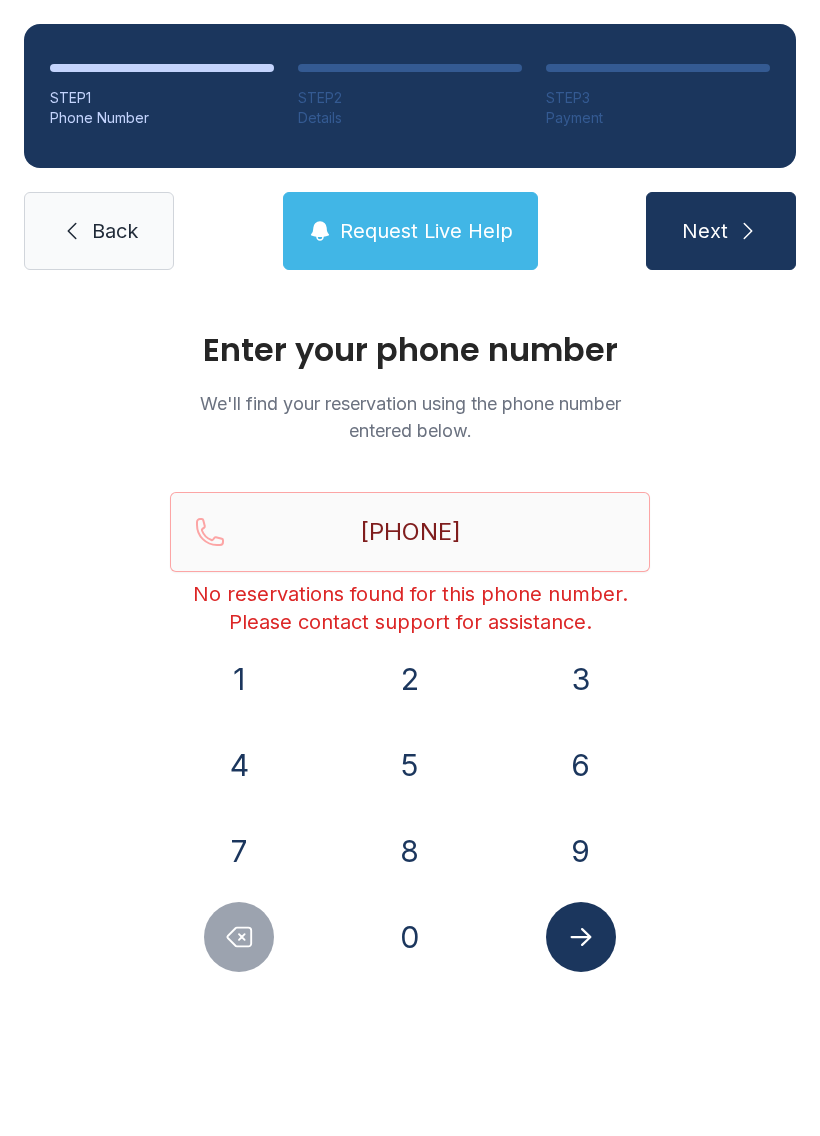 click on "1" at bounding box center (239, 679) 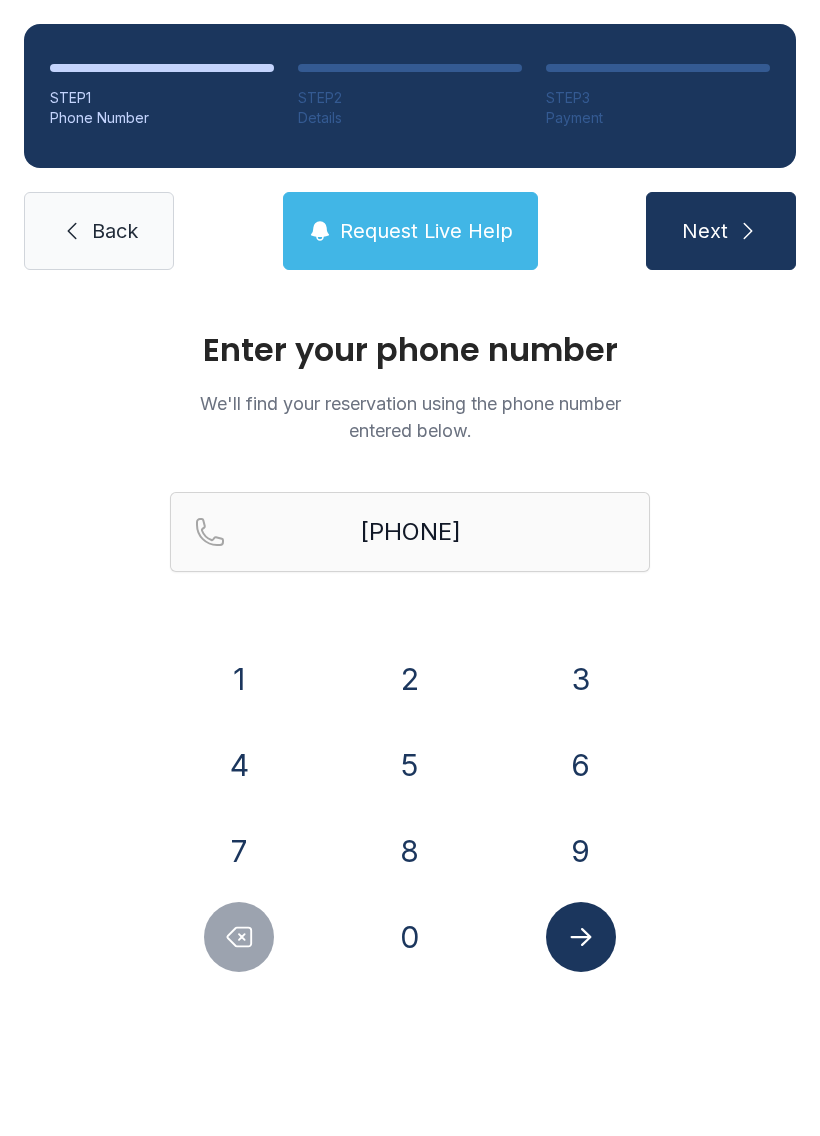 click 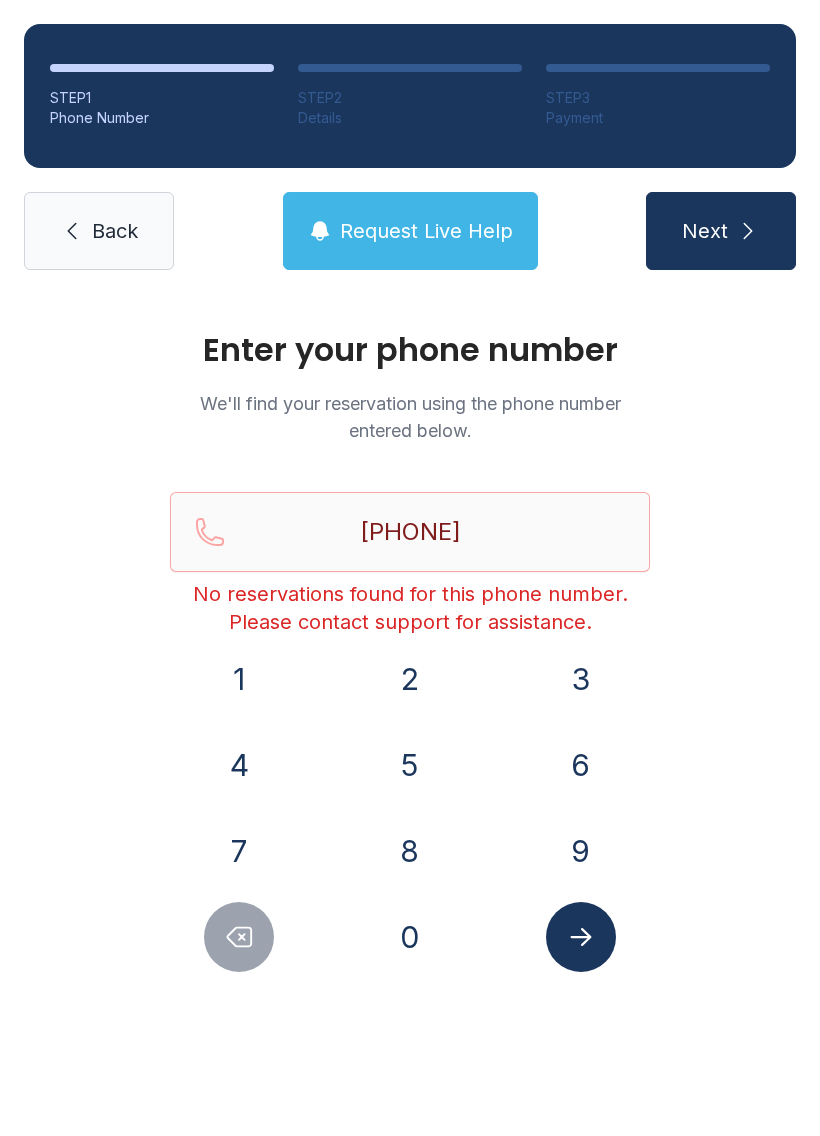 click 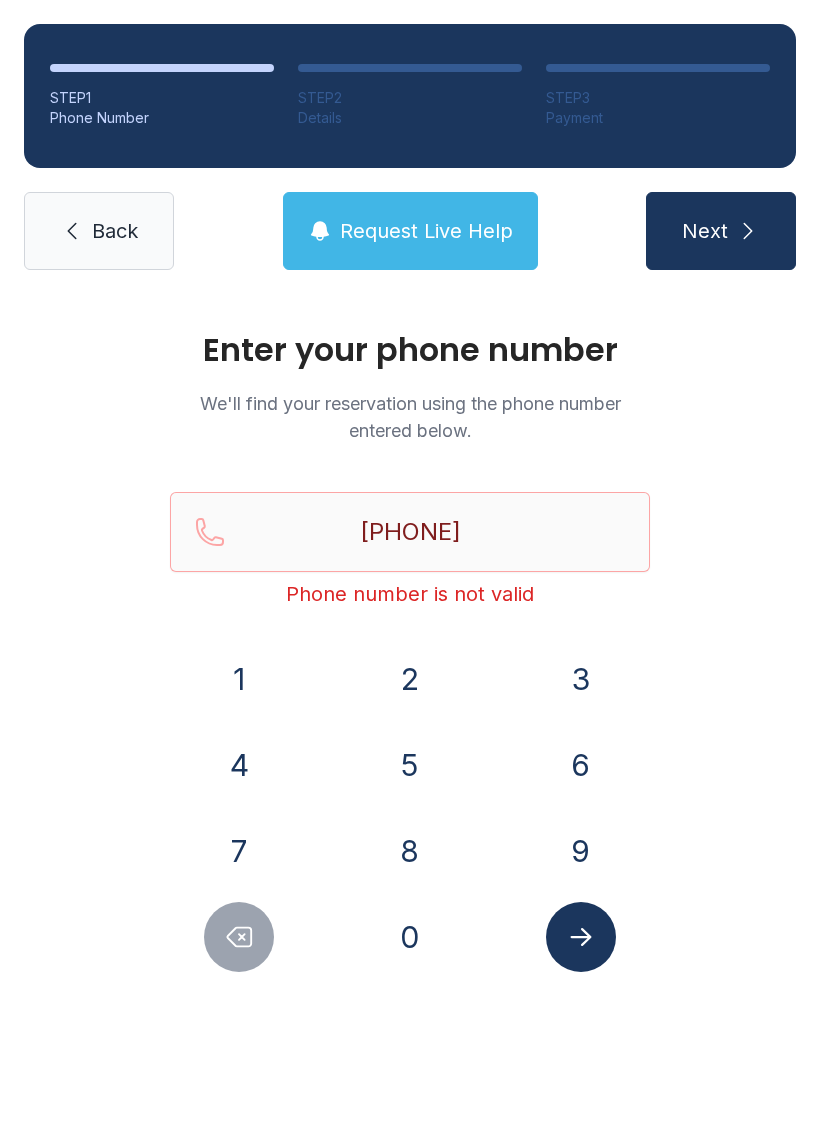 click 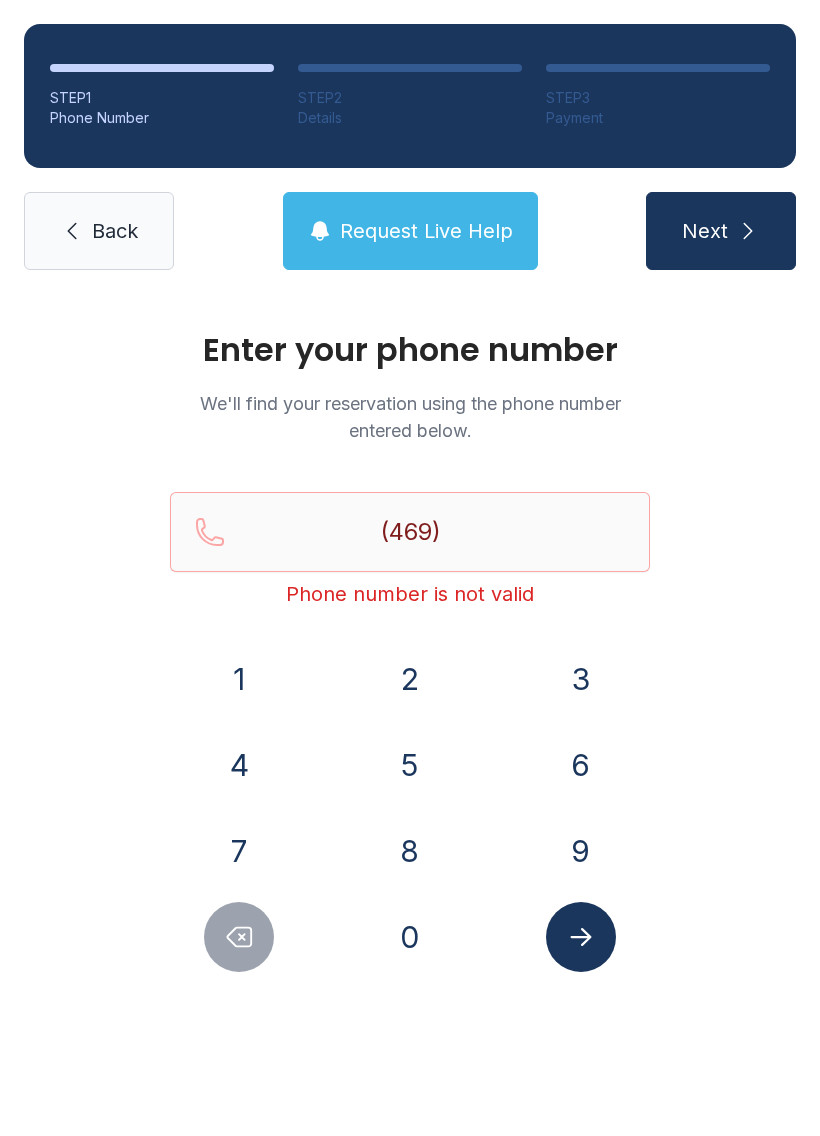 click at bounding box center [239, 937] 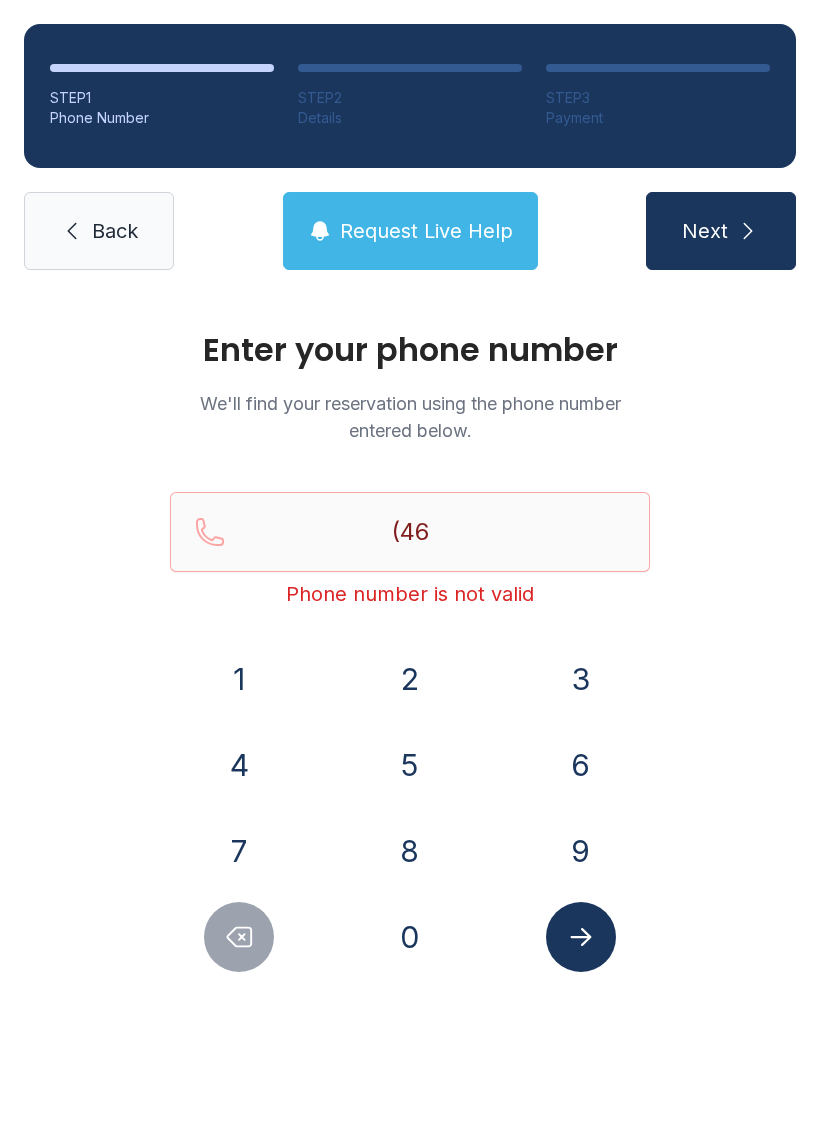 click at bounding box center (239, 937) 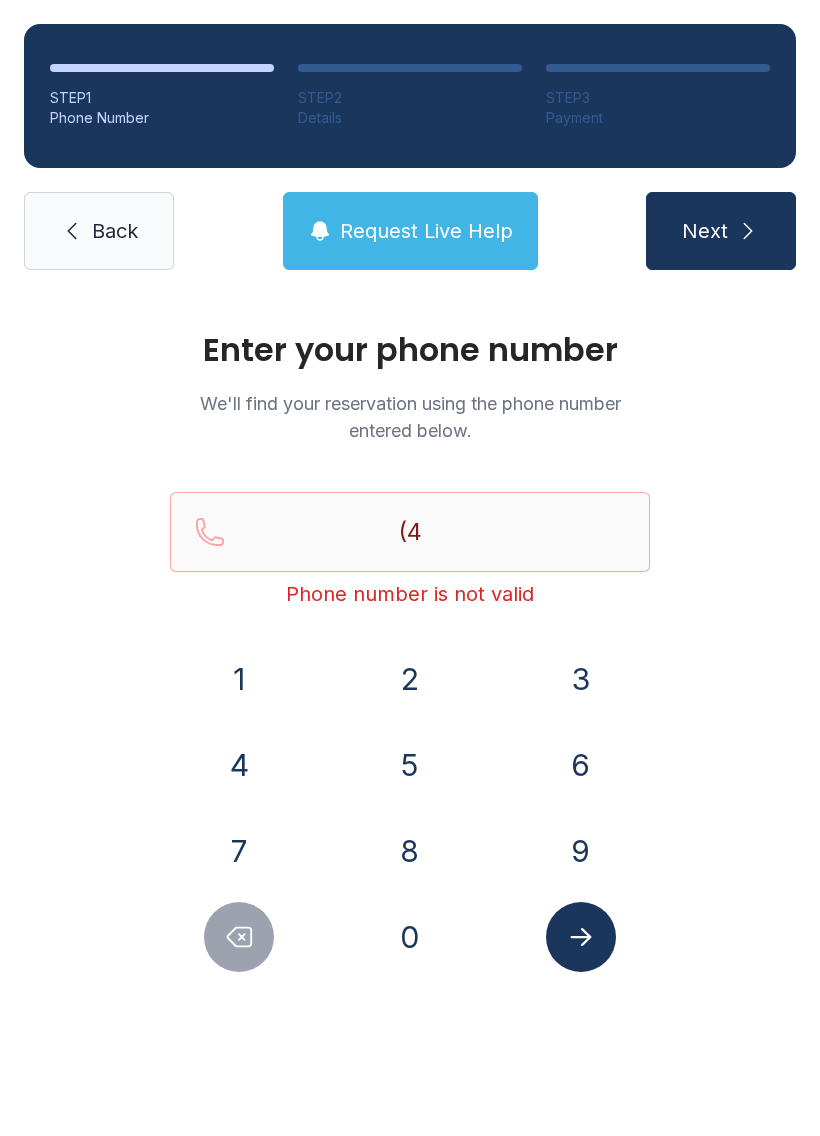 click at bounding box center (239, 937) 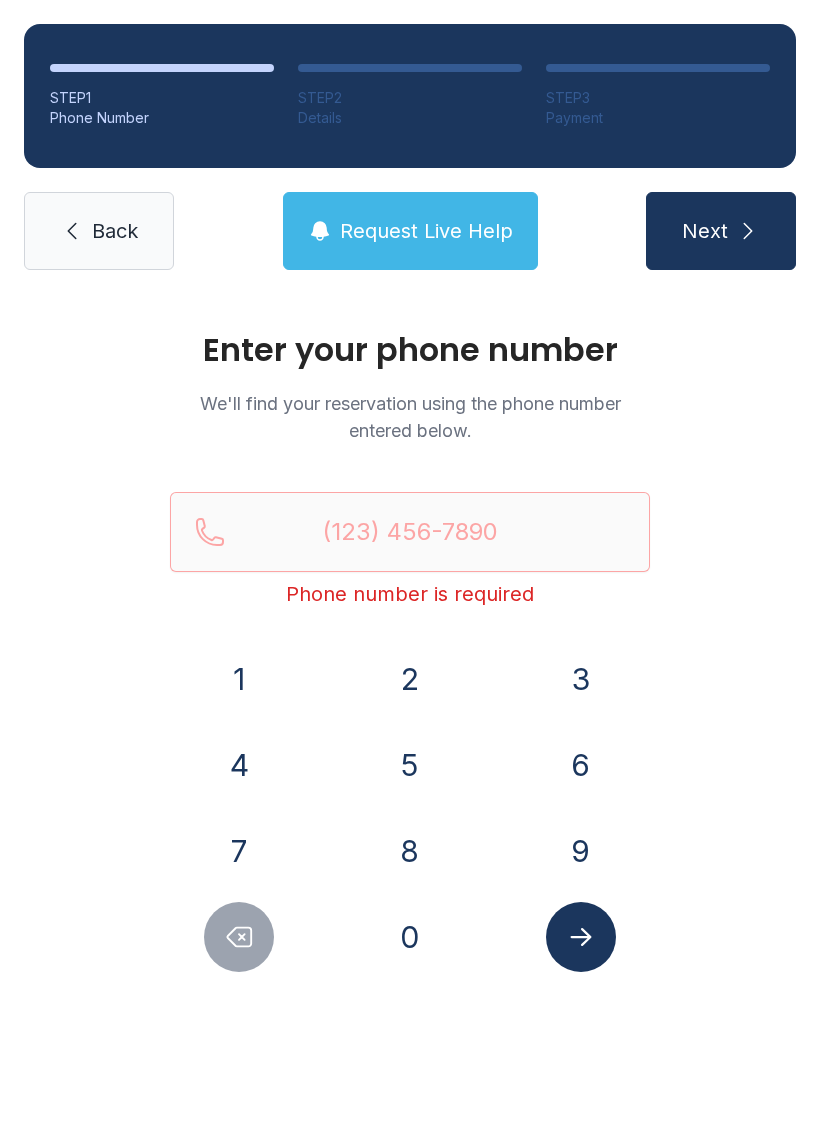 click at bounding box center (239, 937) 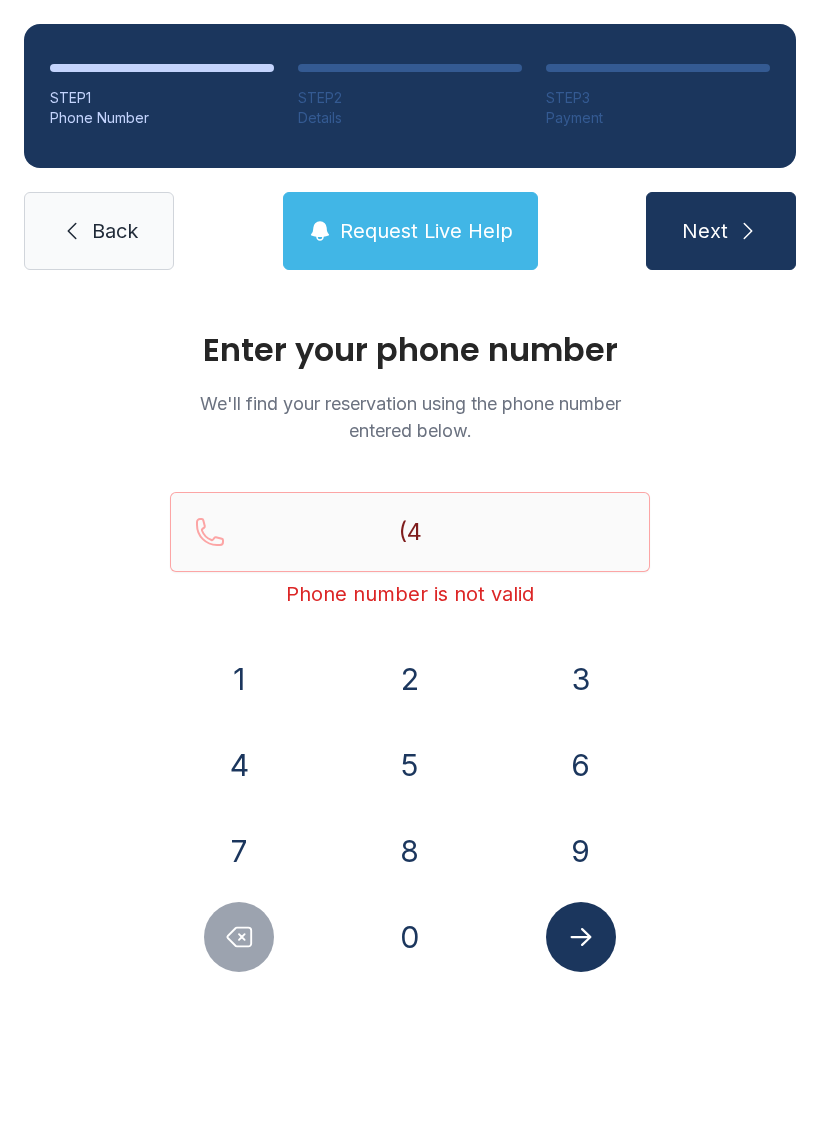 click on "6" at bounding box center [581, 765] 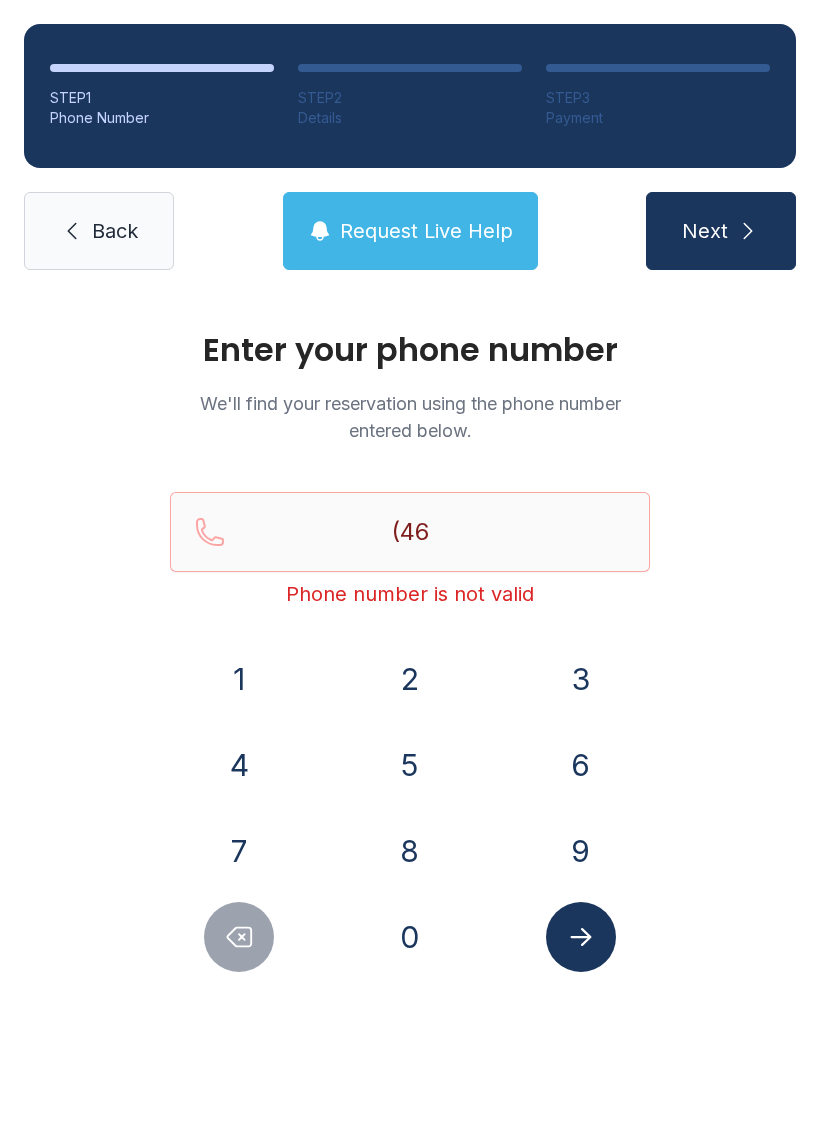 click on "9" at bounding box center [581, 851] 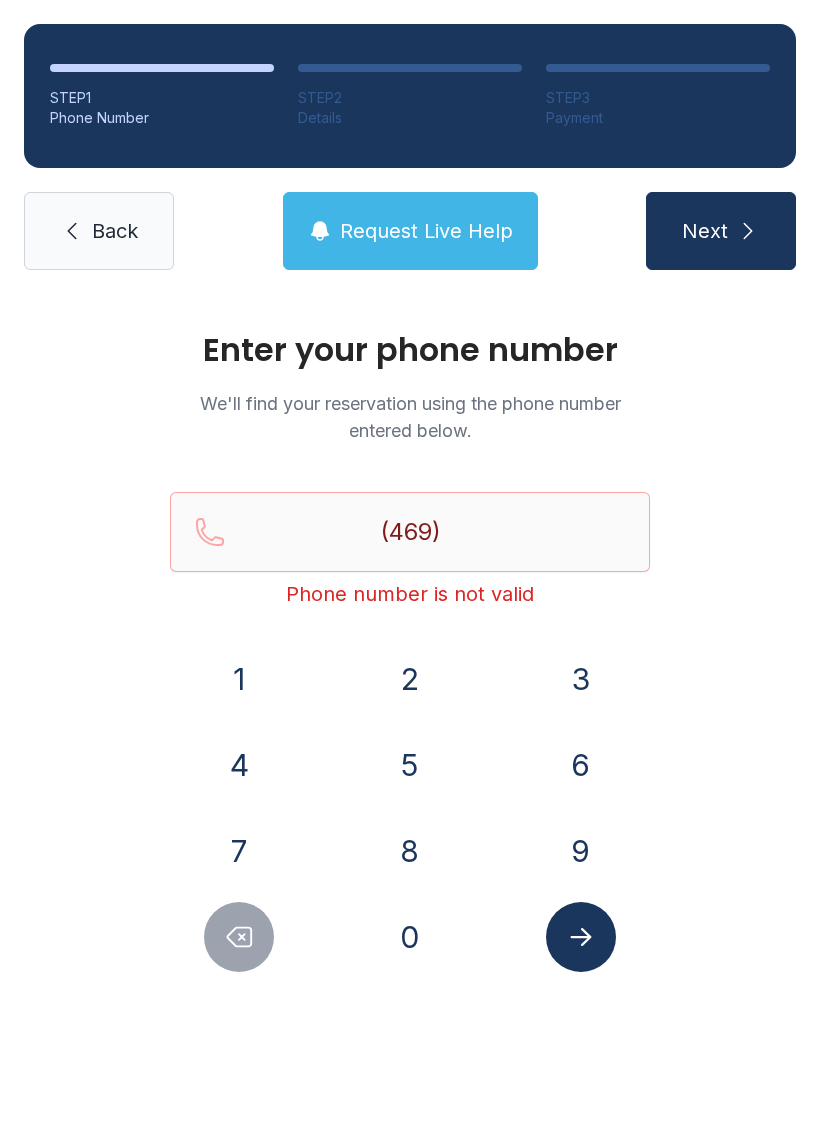 click on "9" at bounding box center (581, 851) 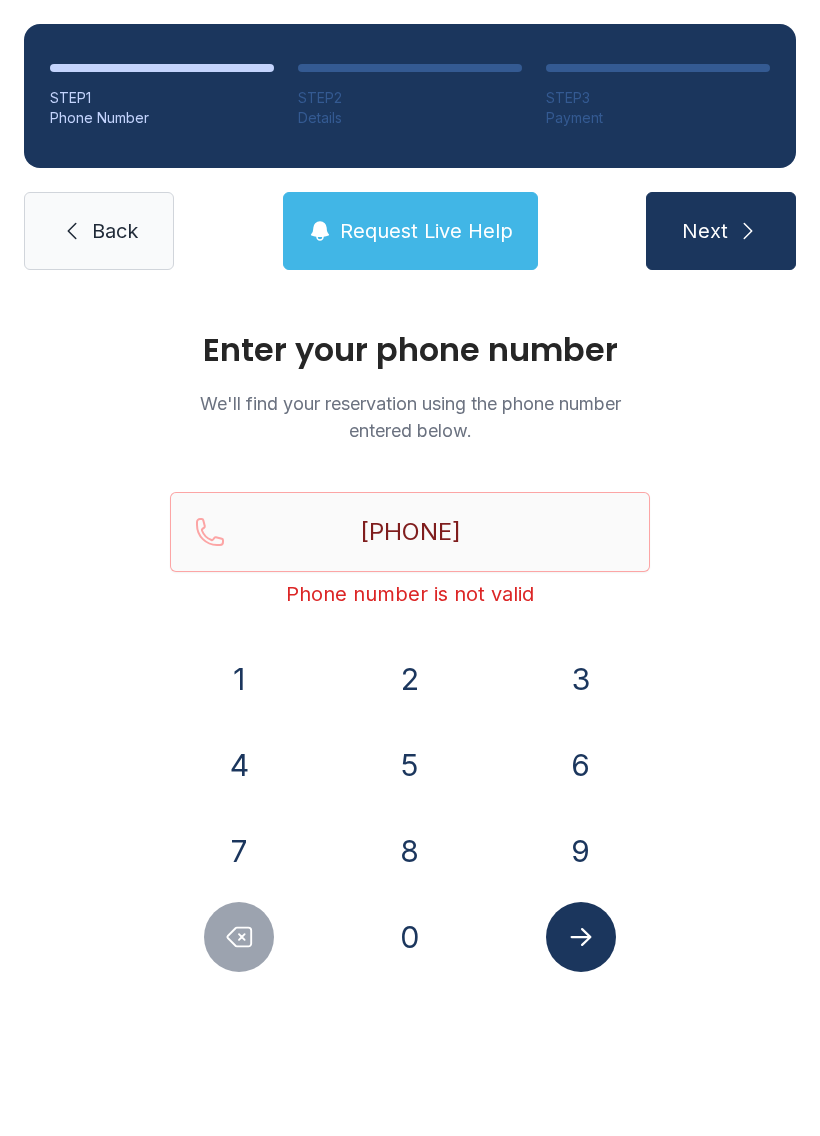 click on "2" at bounding box center [410, 679] 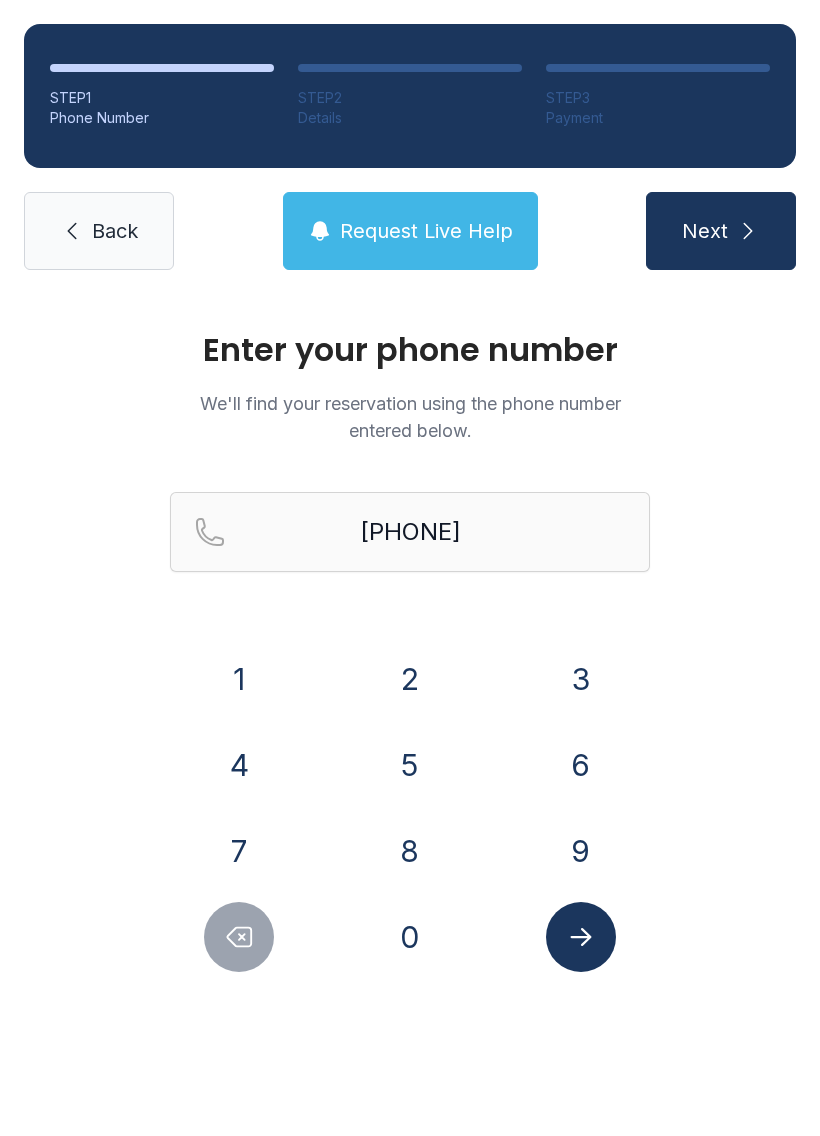 click at bounding box center (581, 937) 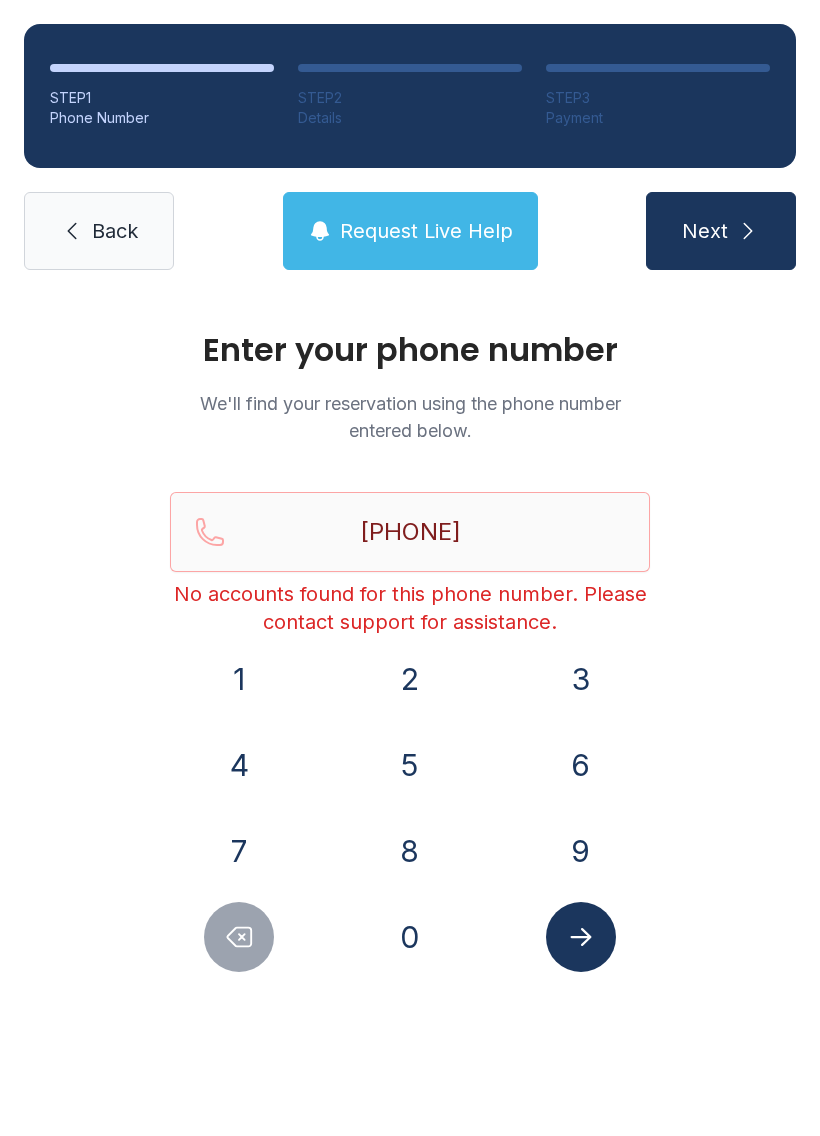 click on "Back" at bounding box center [115, 231] 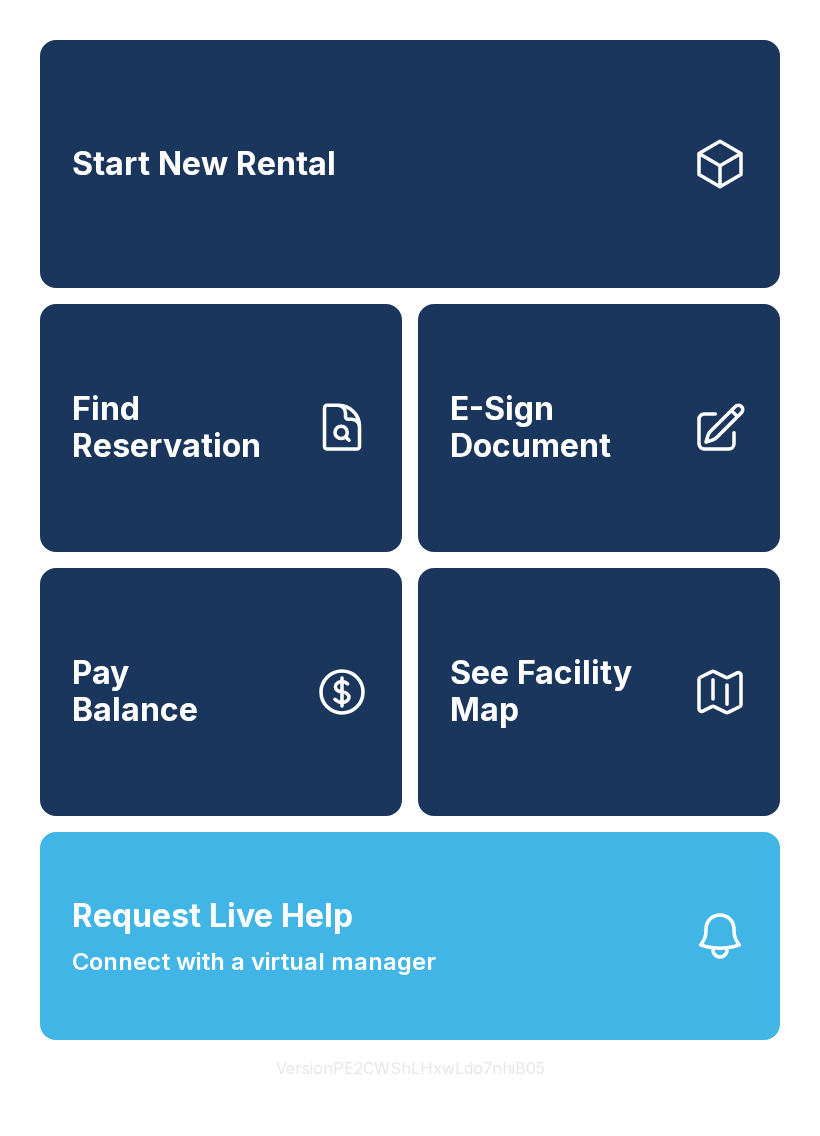 click on "Find Reservation" at bounding box center (221, 428) 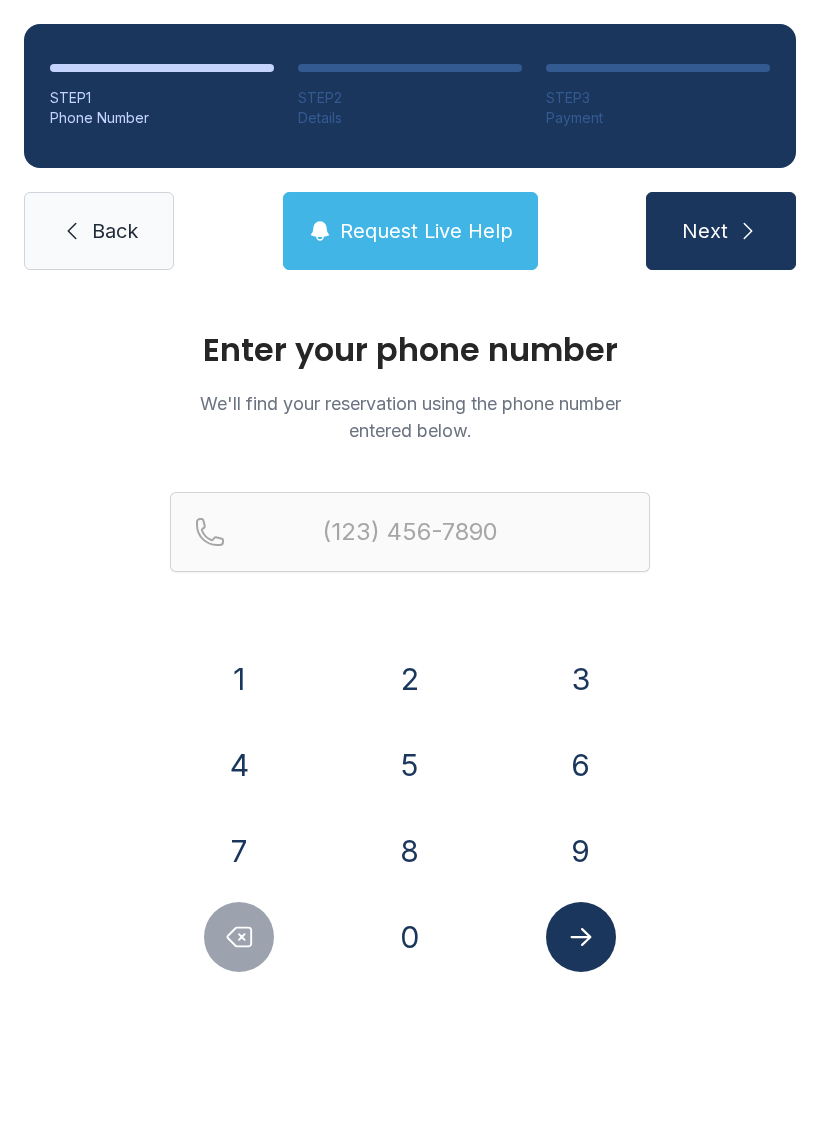 click on "Enter your phone number We'll find your reservation using the phone number entered below. 1 2 3 4 5 6 7 8 9 0" at bounding box center [410, 673] 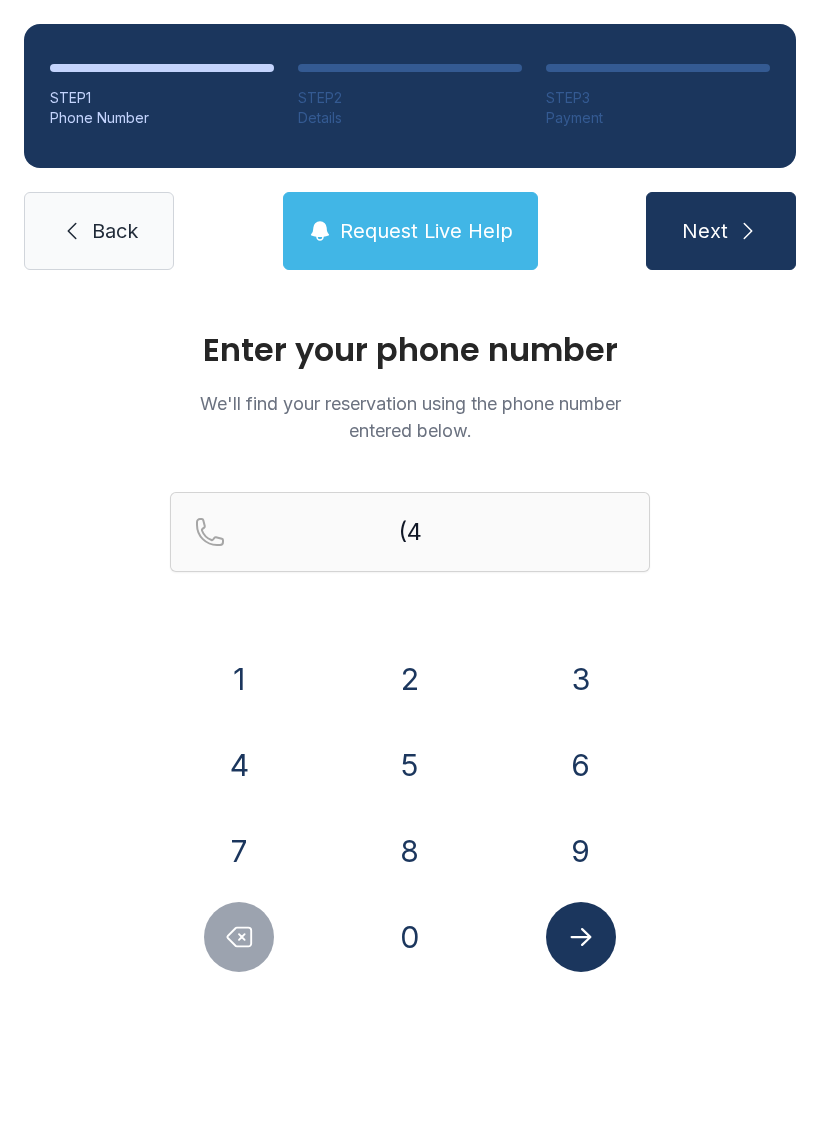 click on "6" at bounding box center (581, 765) 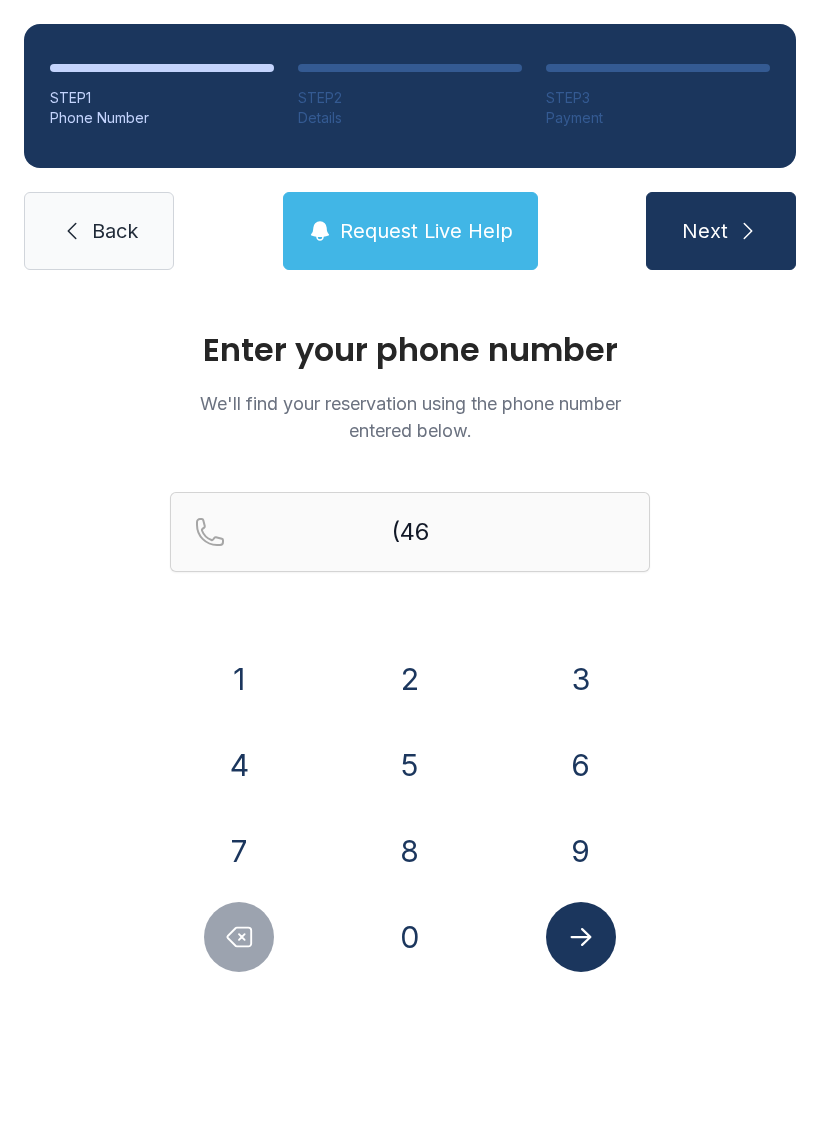 click on "9" at bounding box center [581, 851] 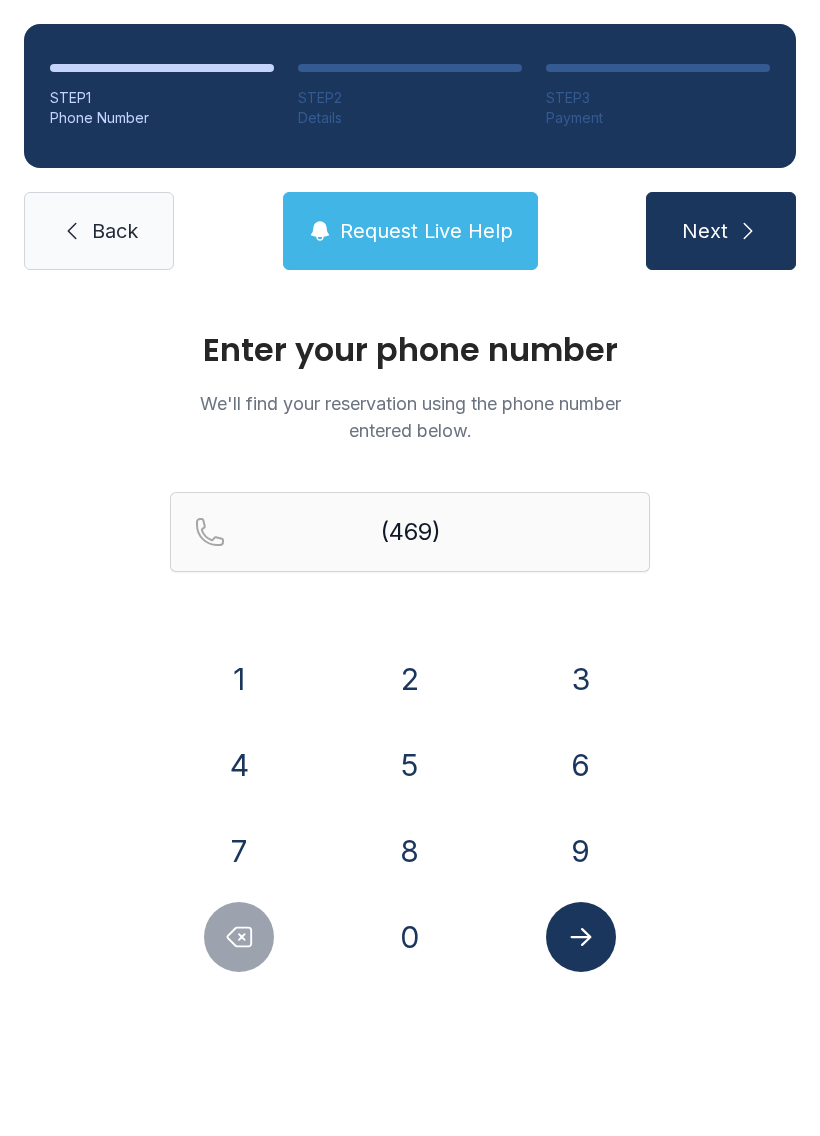 click on "4" at bounding box center [239, 765] 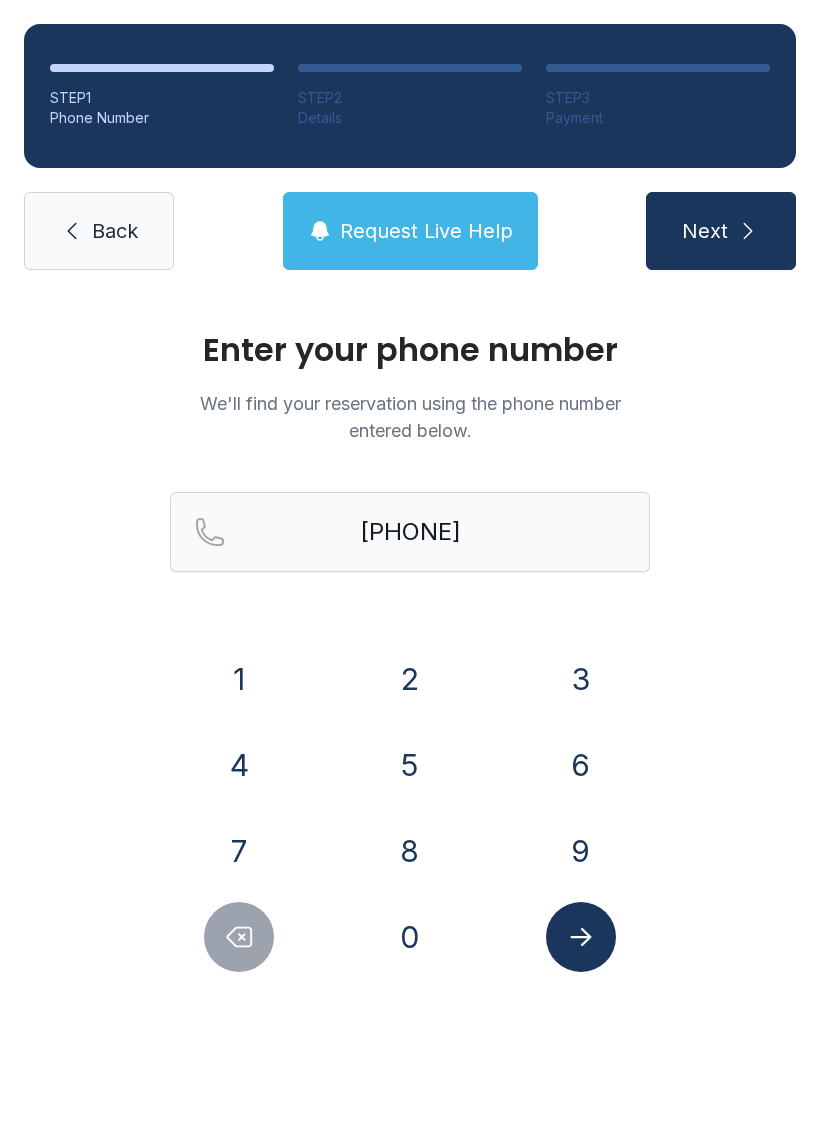click on "9" at bounding box center (581, 851) 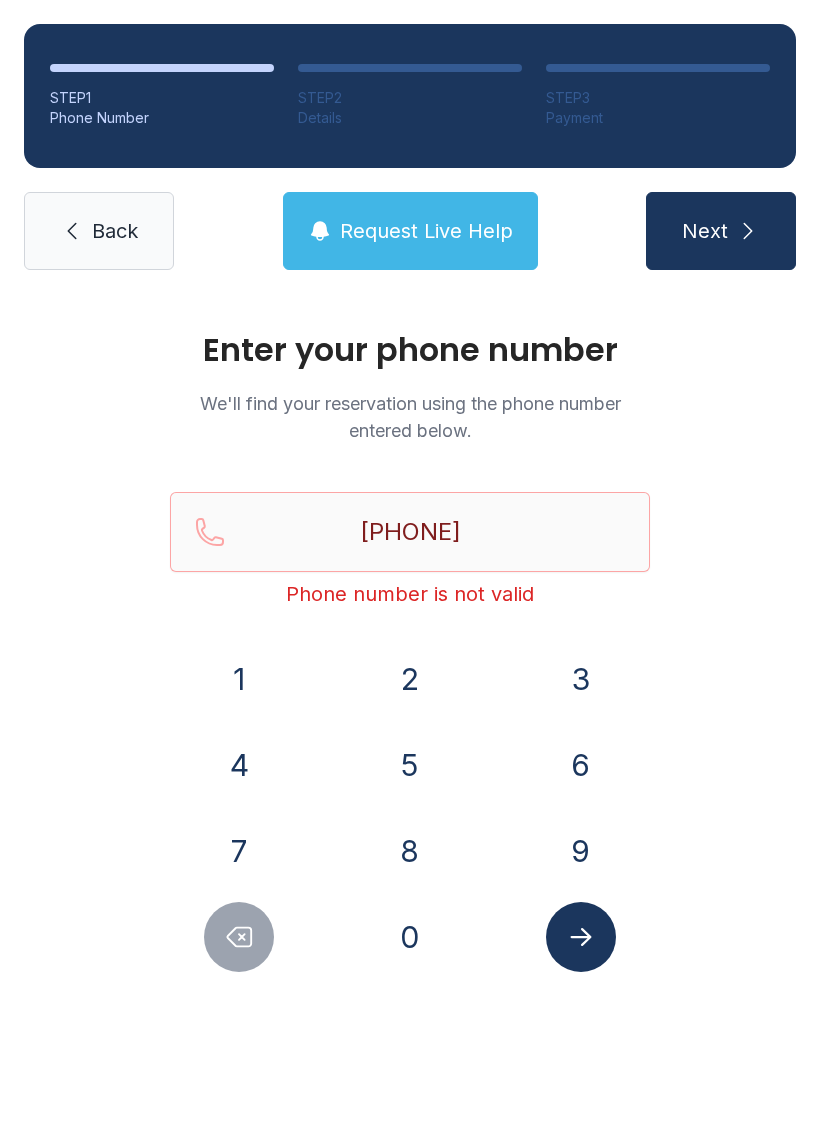 click on "Enter your phone number We'll find your reservation using the phone number entered below. (555) 493-7 Phone number is not valid 1 2 3 4 5 6 7 8 9 0" at bounding box center (410, 673) 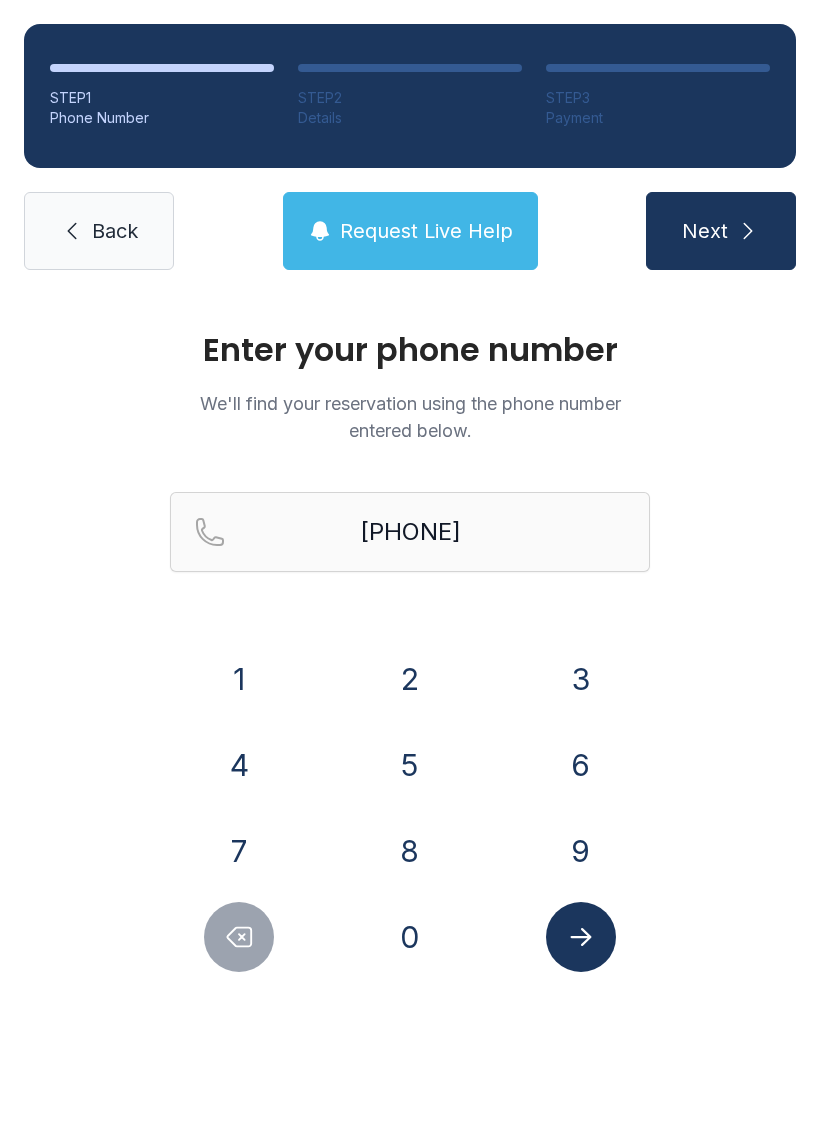 click at bounding box center [581, 937] 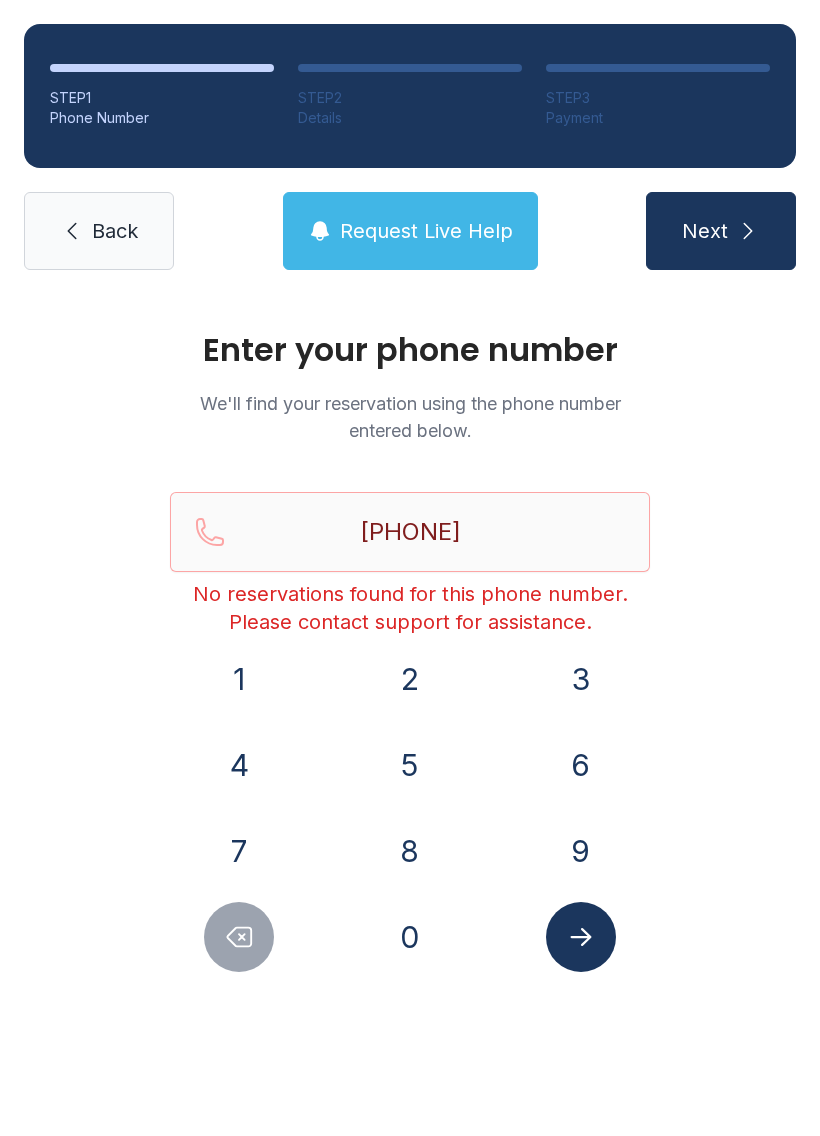 click on "Back" at bounding box center (115, 231) 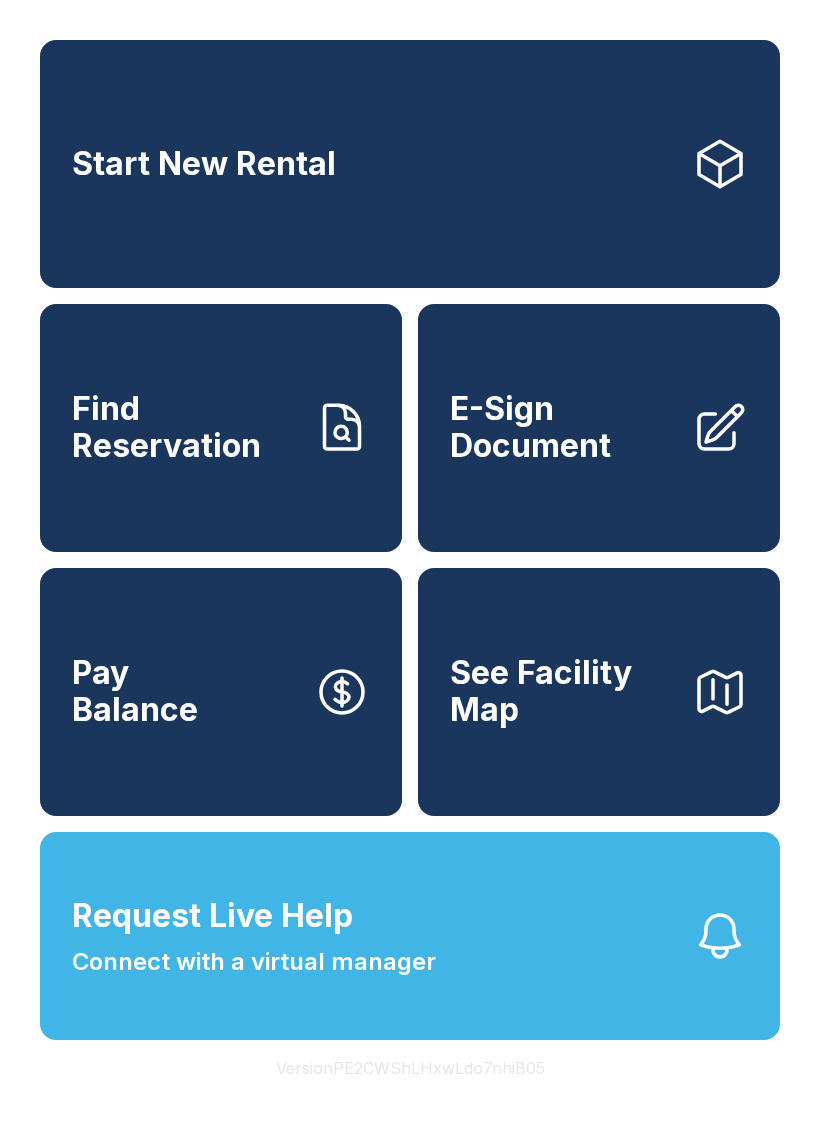 click 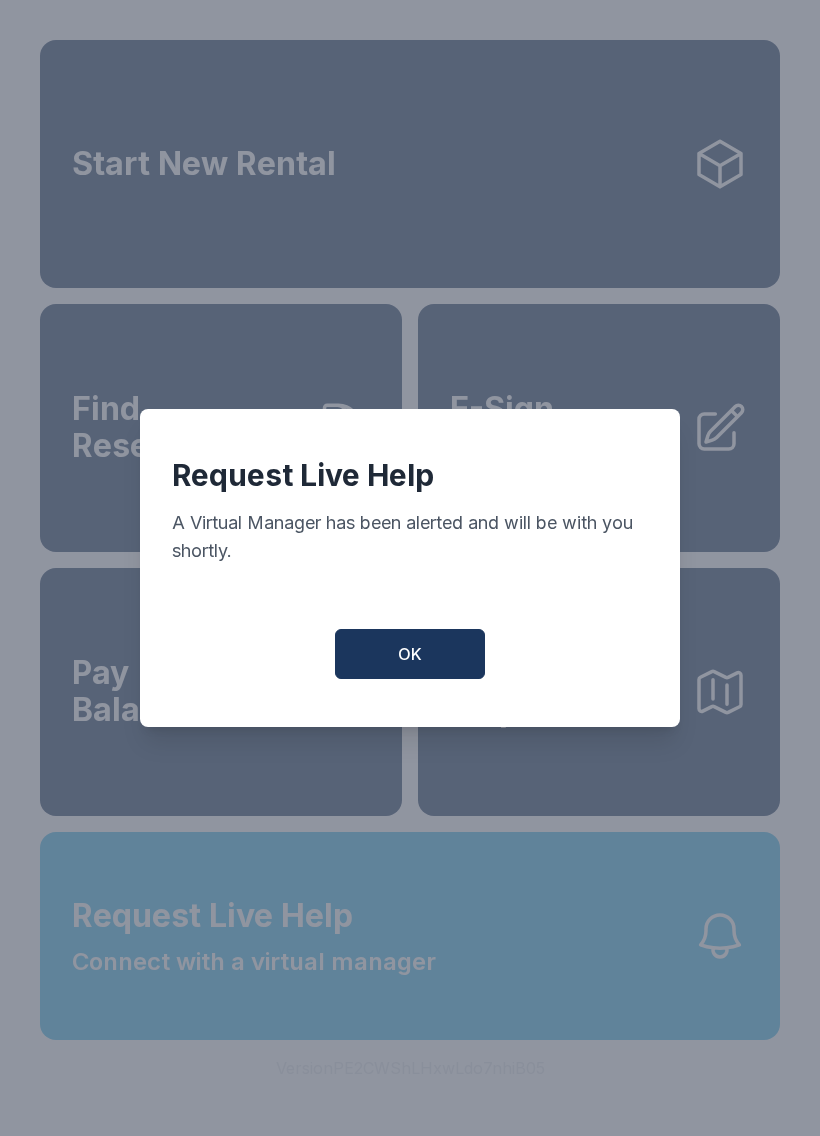 click on "OK" at bounding box center (410, 654) 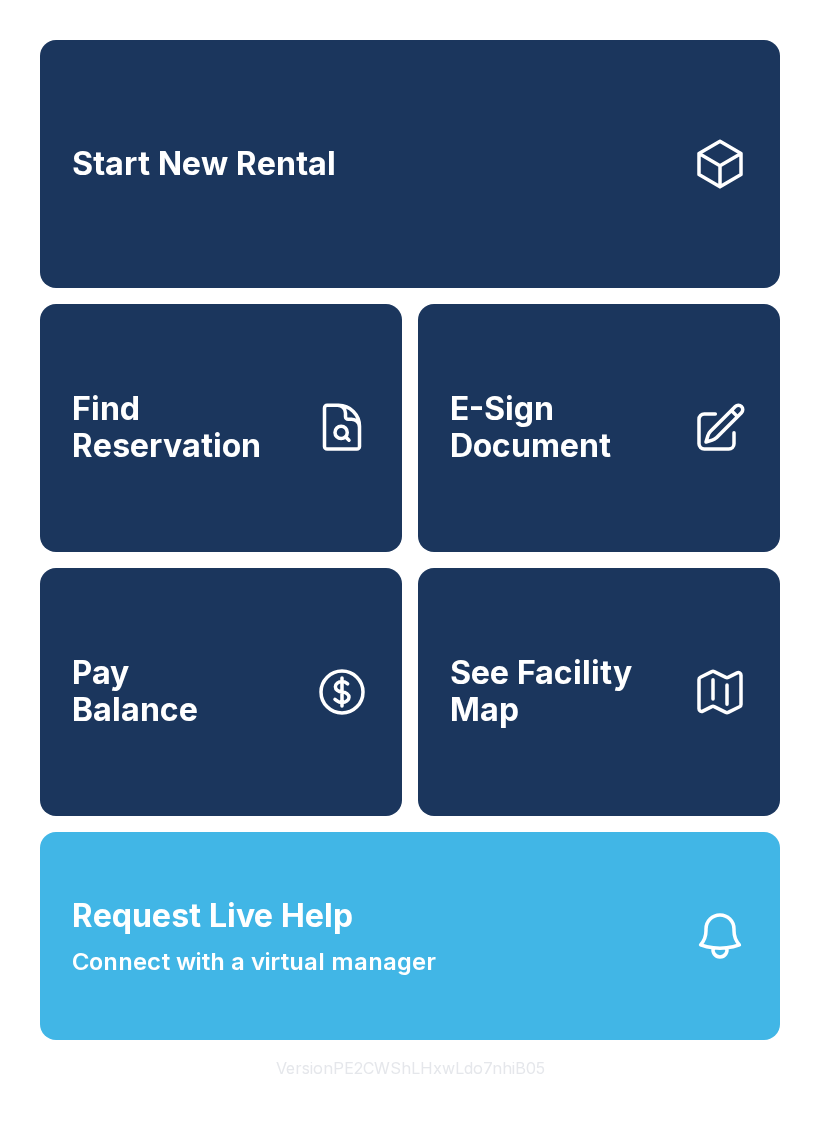 click 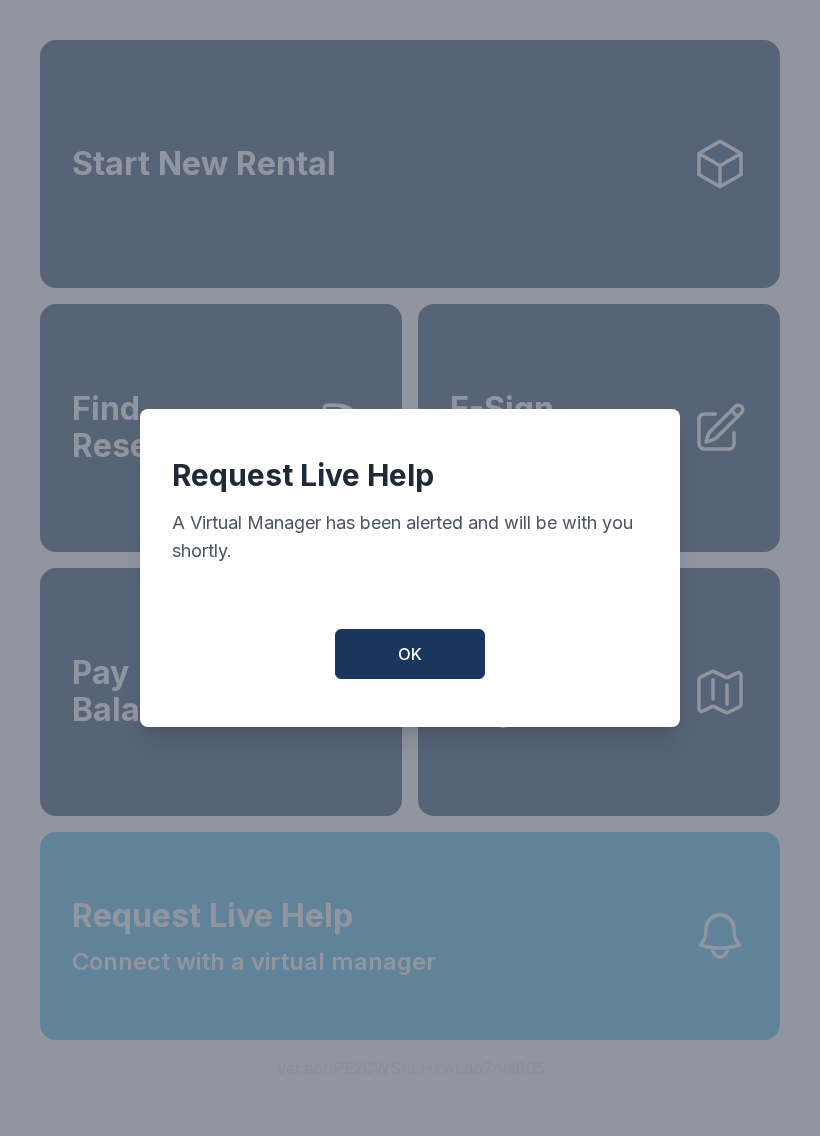 click on "OK" at bounding box center (410, 654) 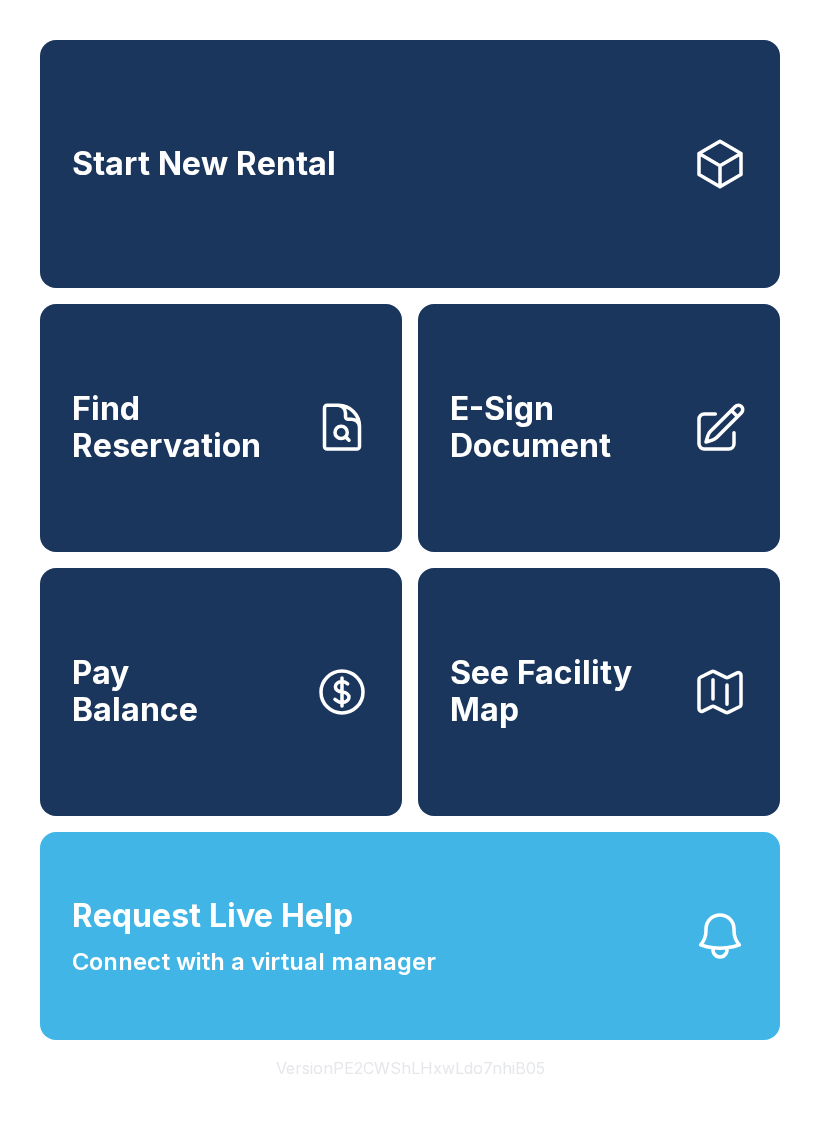 click on "Request Live Help Connect with a virtual manager" at bounding box center (254, 936) 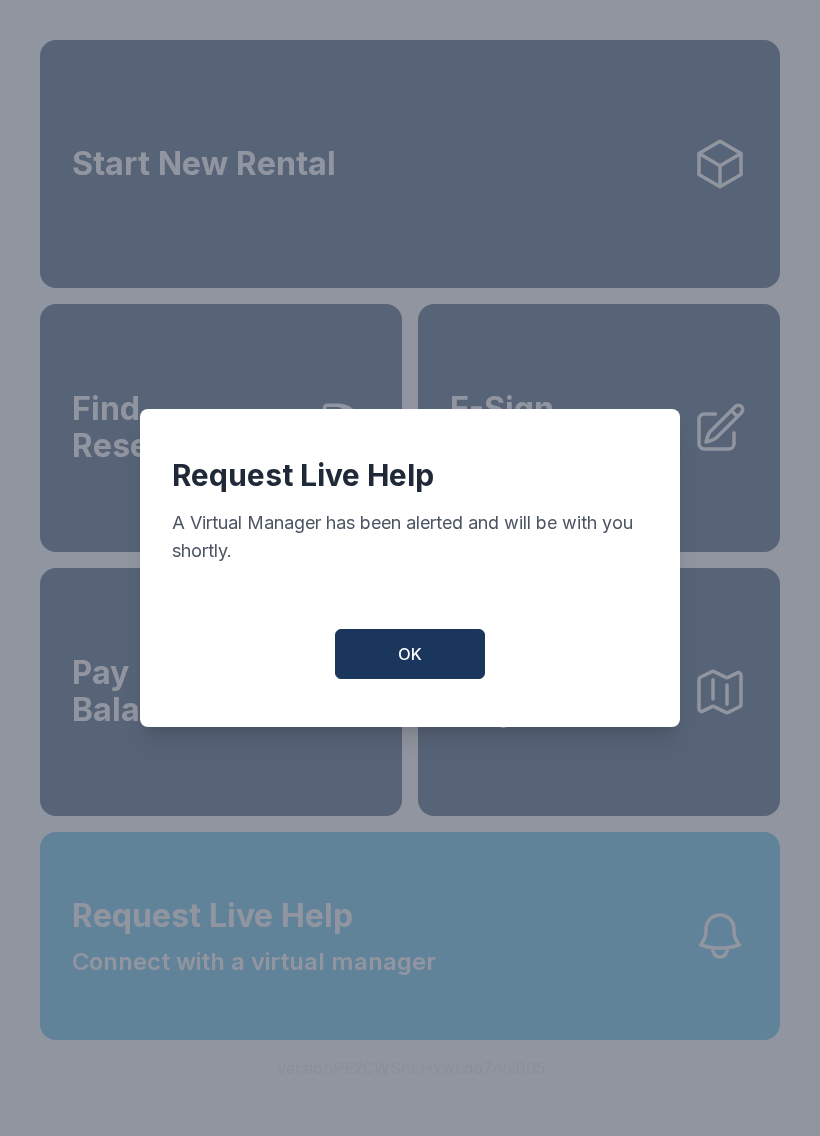 click on "OK" at bounding box center [410, 654] 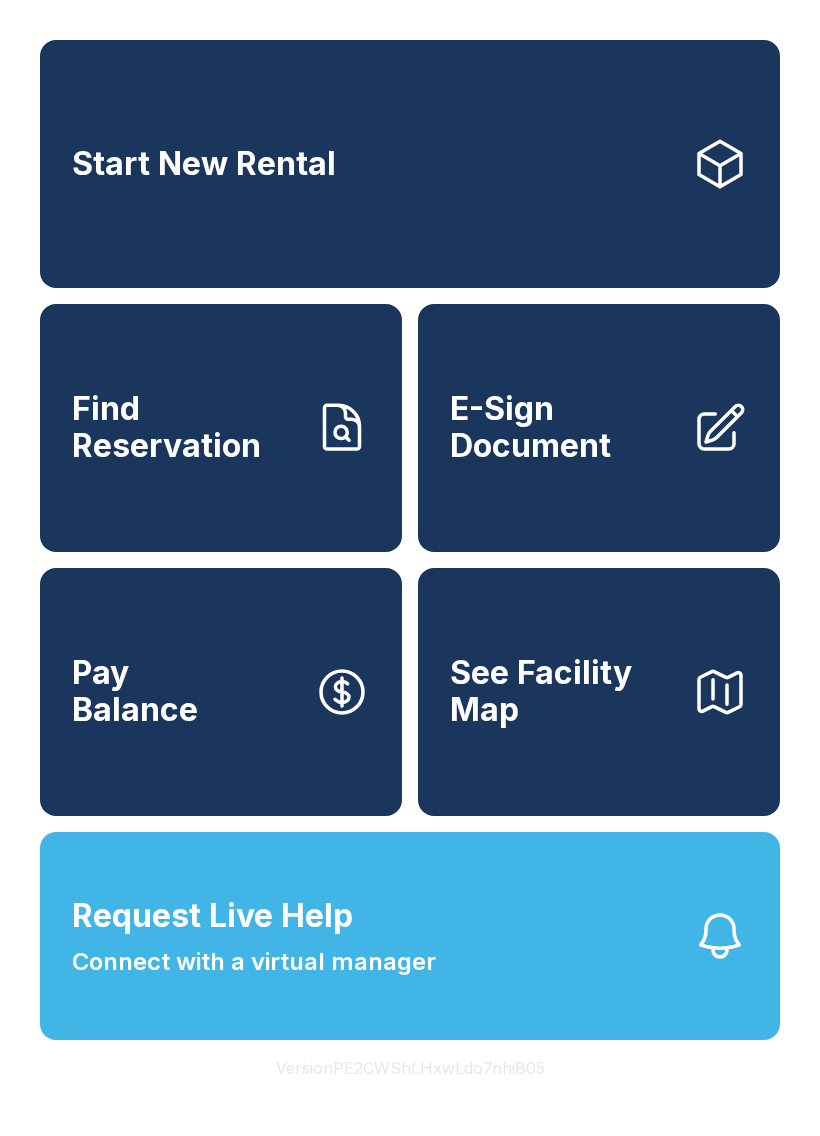 click on "Find Reservation" at bounding box center (185, 427) 